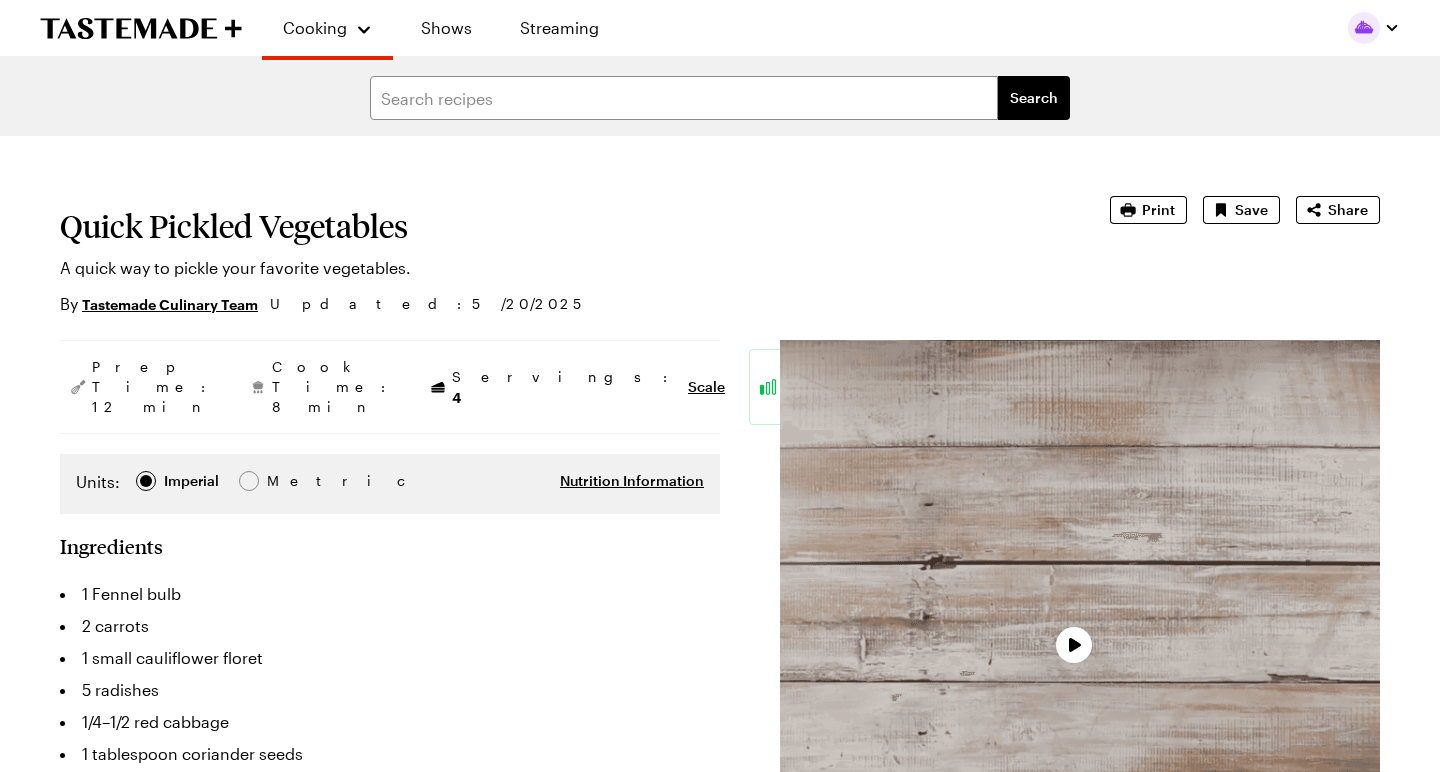 scroll, scrollTop: 0, scrollLeft: 0, axis: both 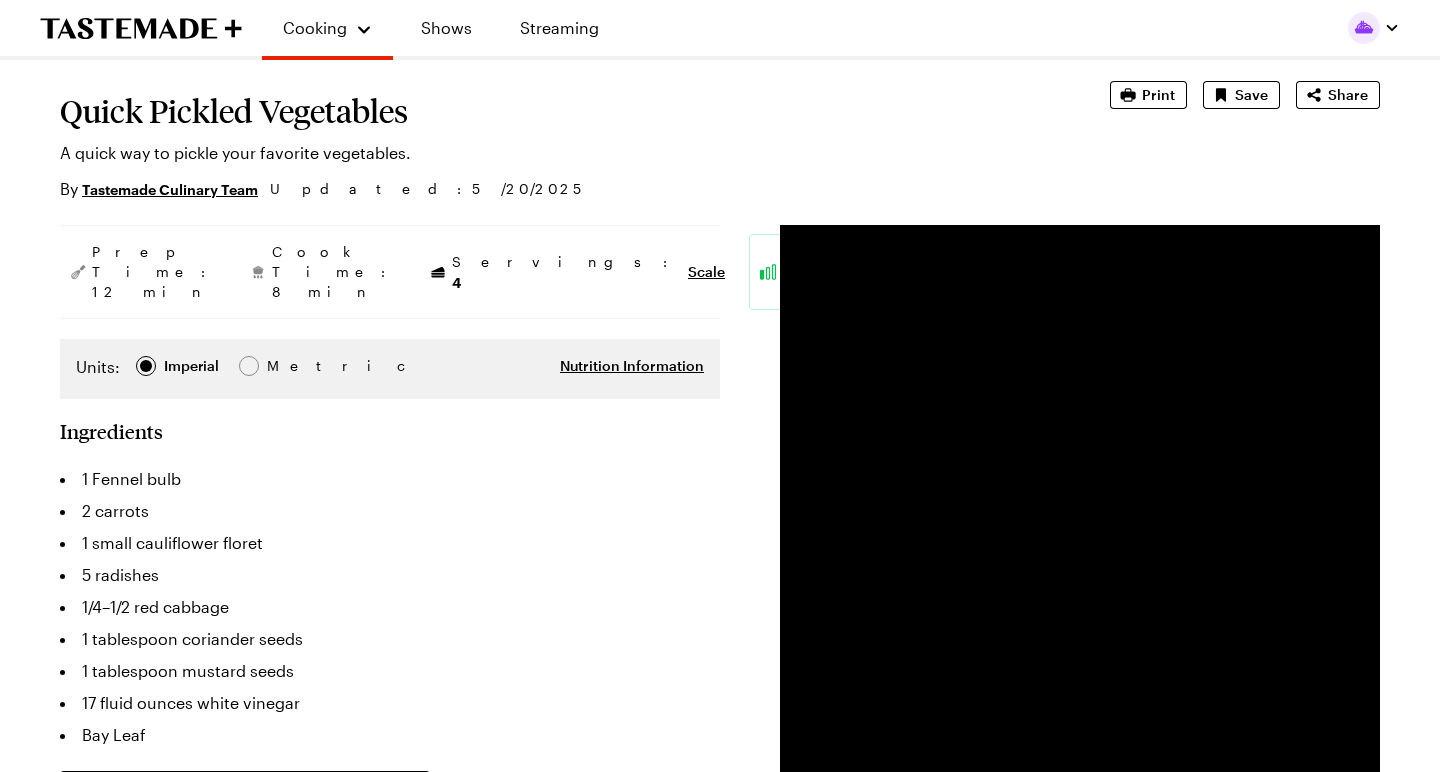 type on "x" 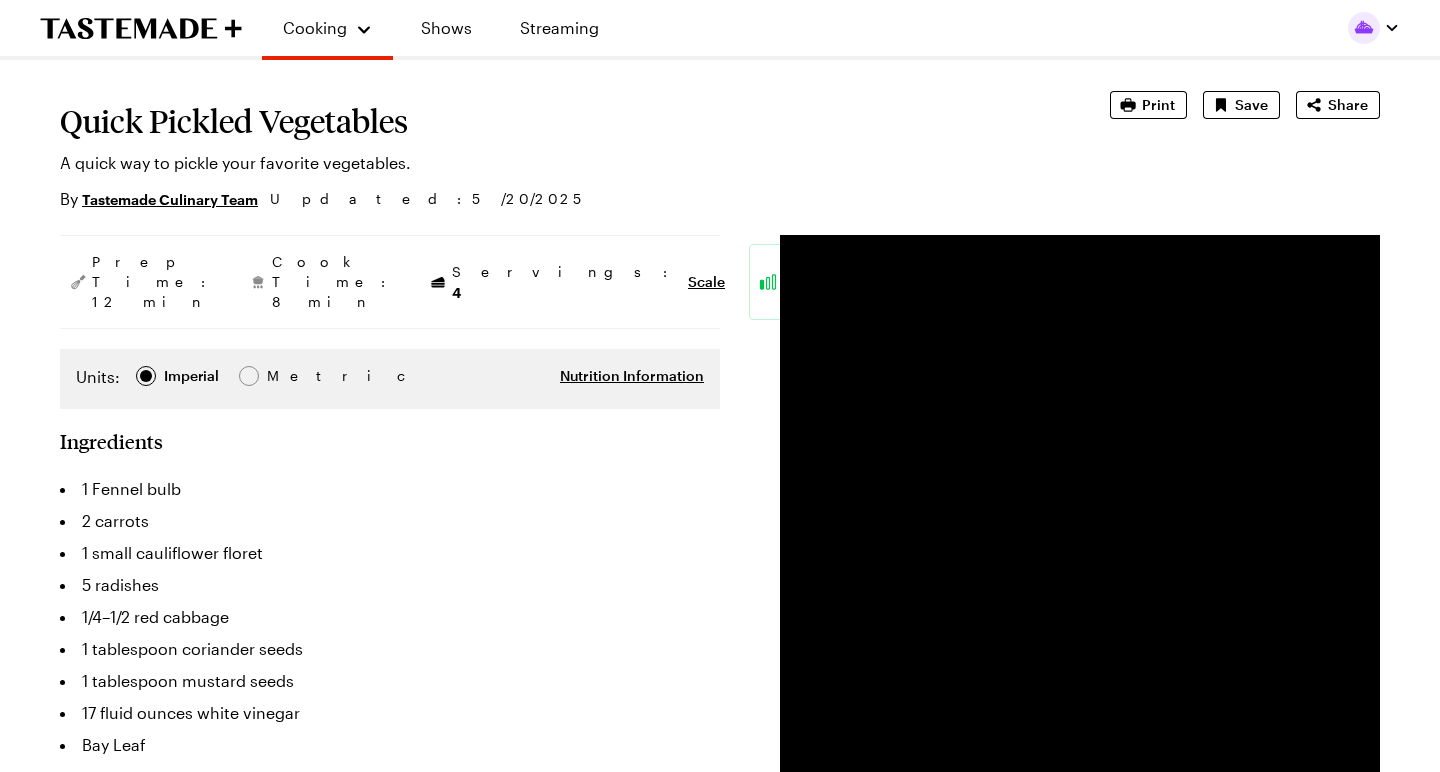 scroll, scrollTop: 111, scrollLeft: 0, axis: vertical 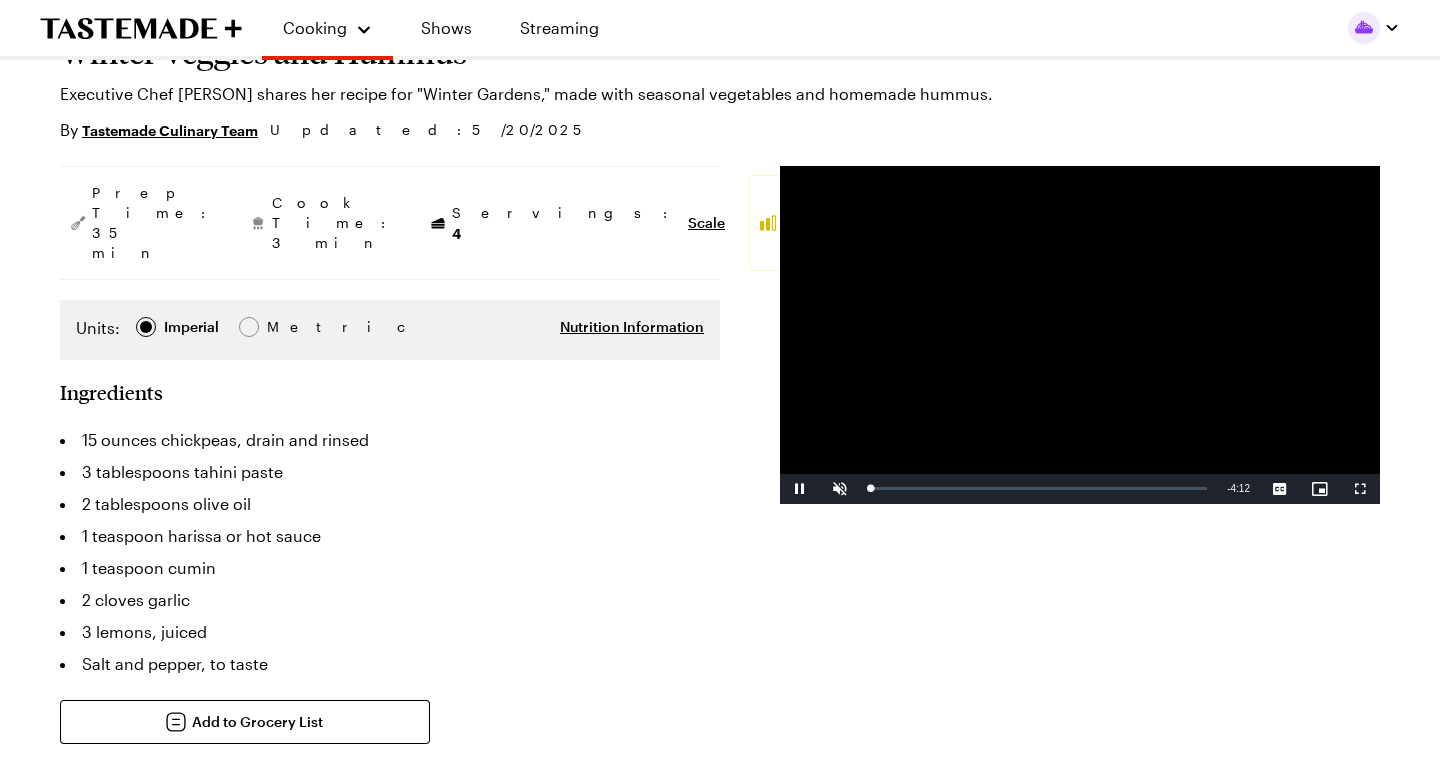 type on "x" 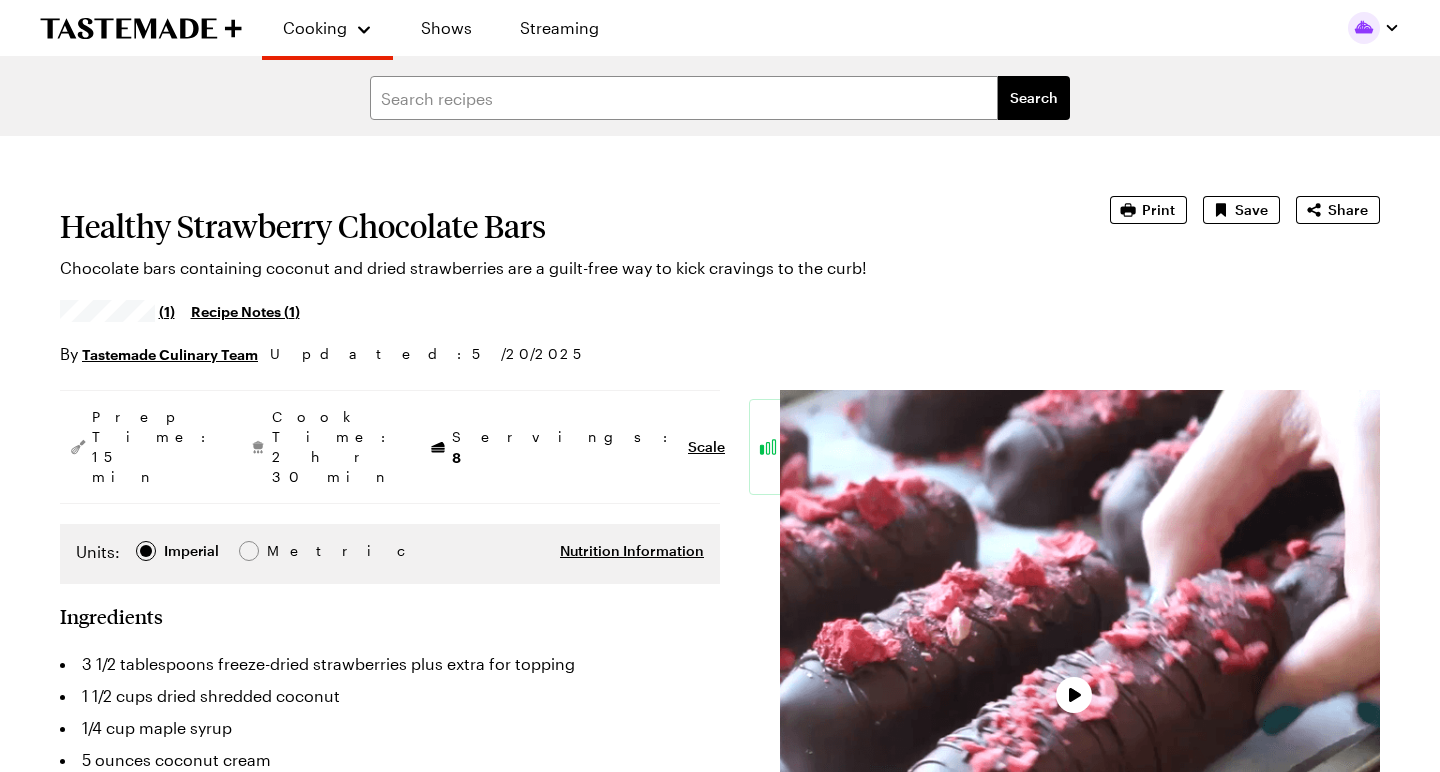 scroll, scrollTop: 0, scrollLeft: 0, axis: both 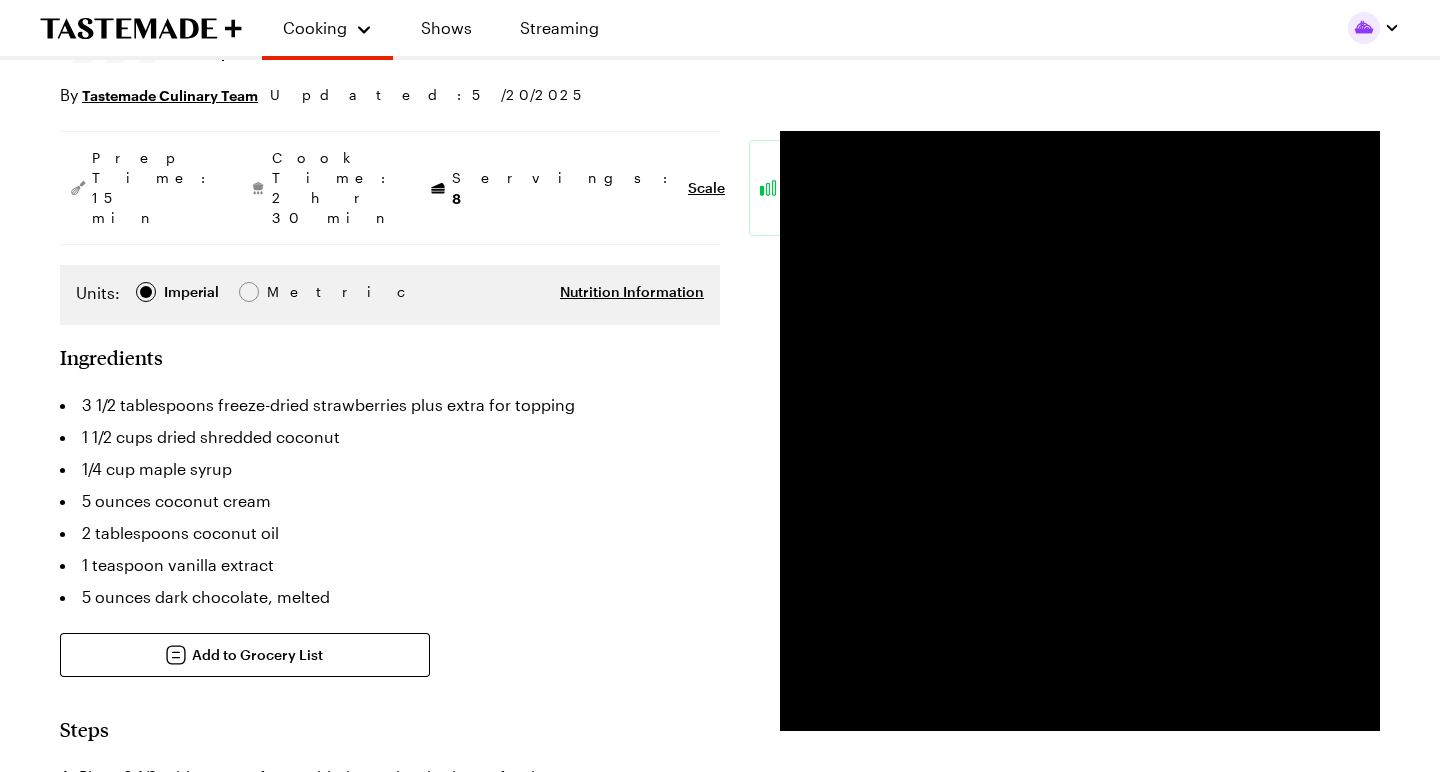 type on "x" 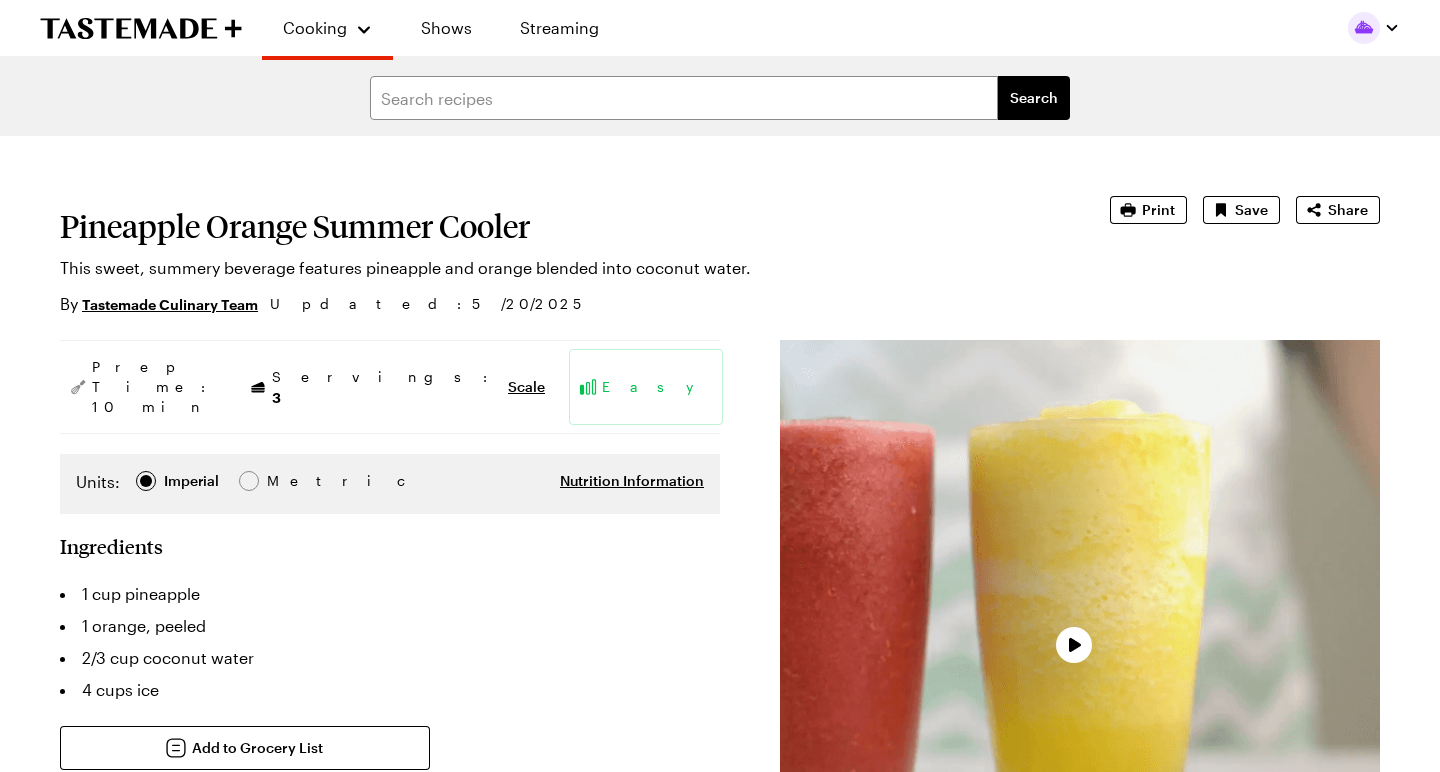 scroll, scrollTop: 0, scrollLeft: 0, axis: both 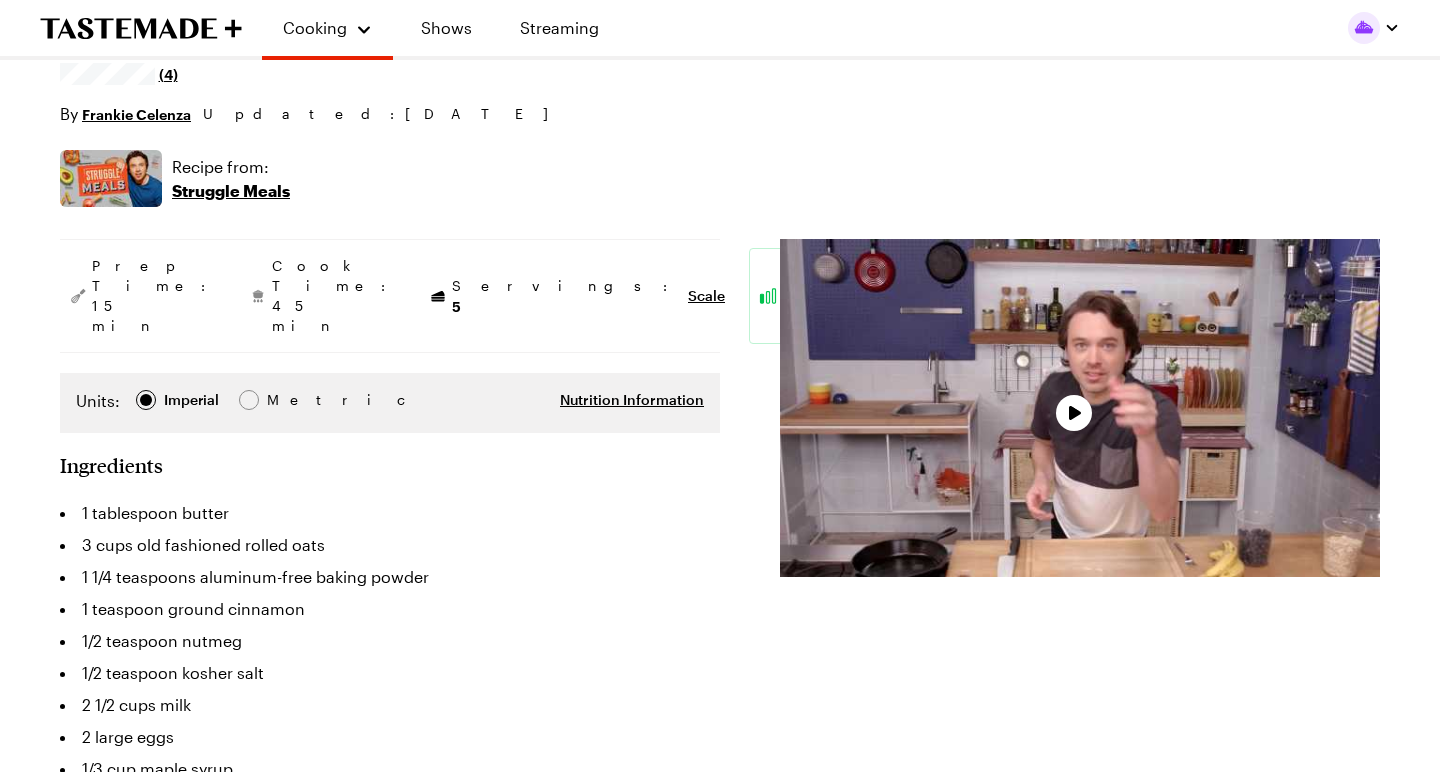 type on "x" 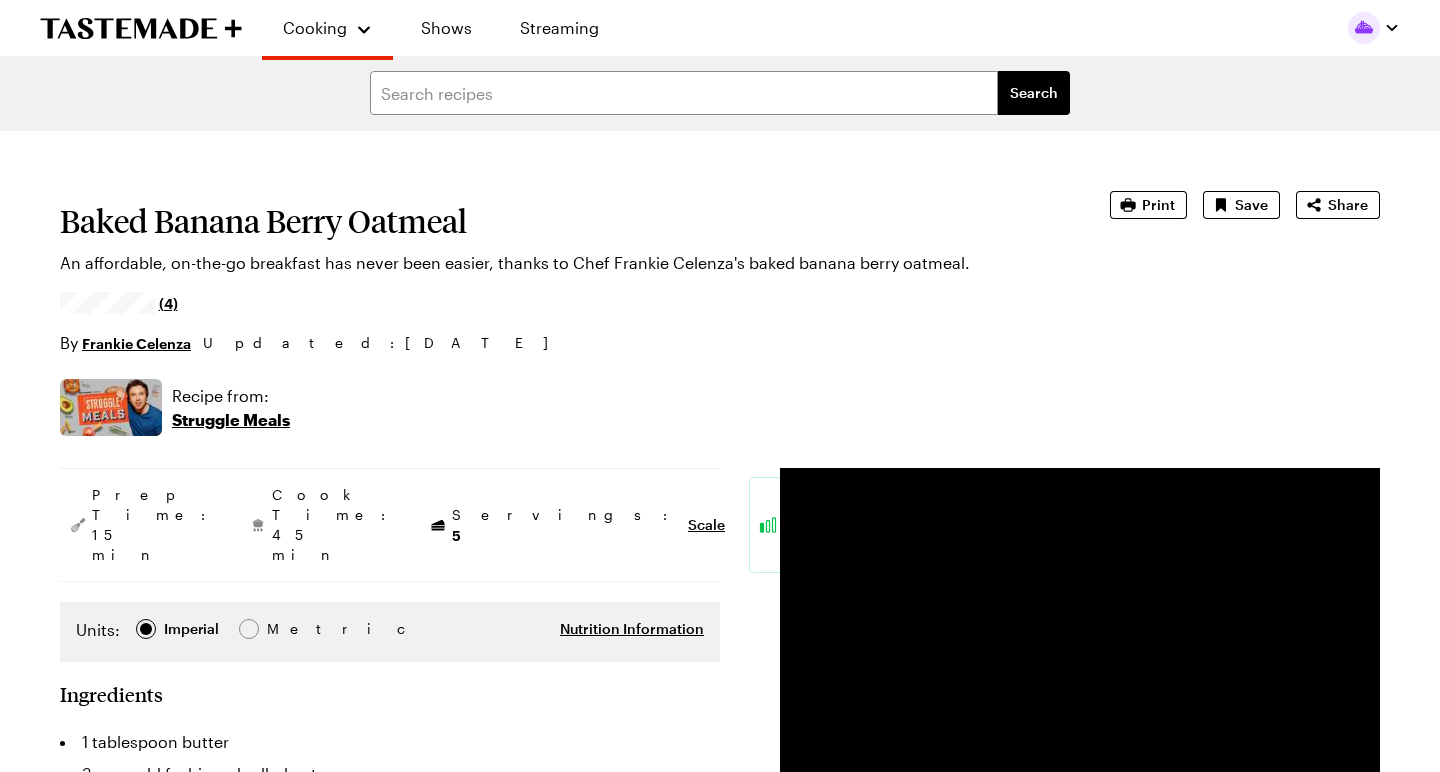 scroll, scrollTop: 0, scrollLeft: 0, axis: both 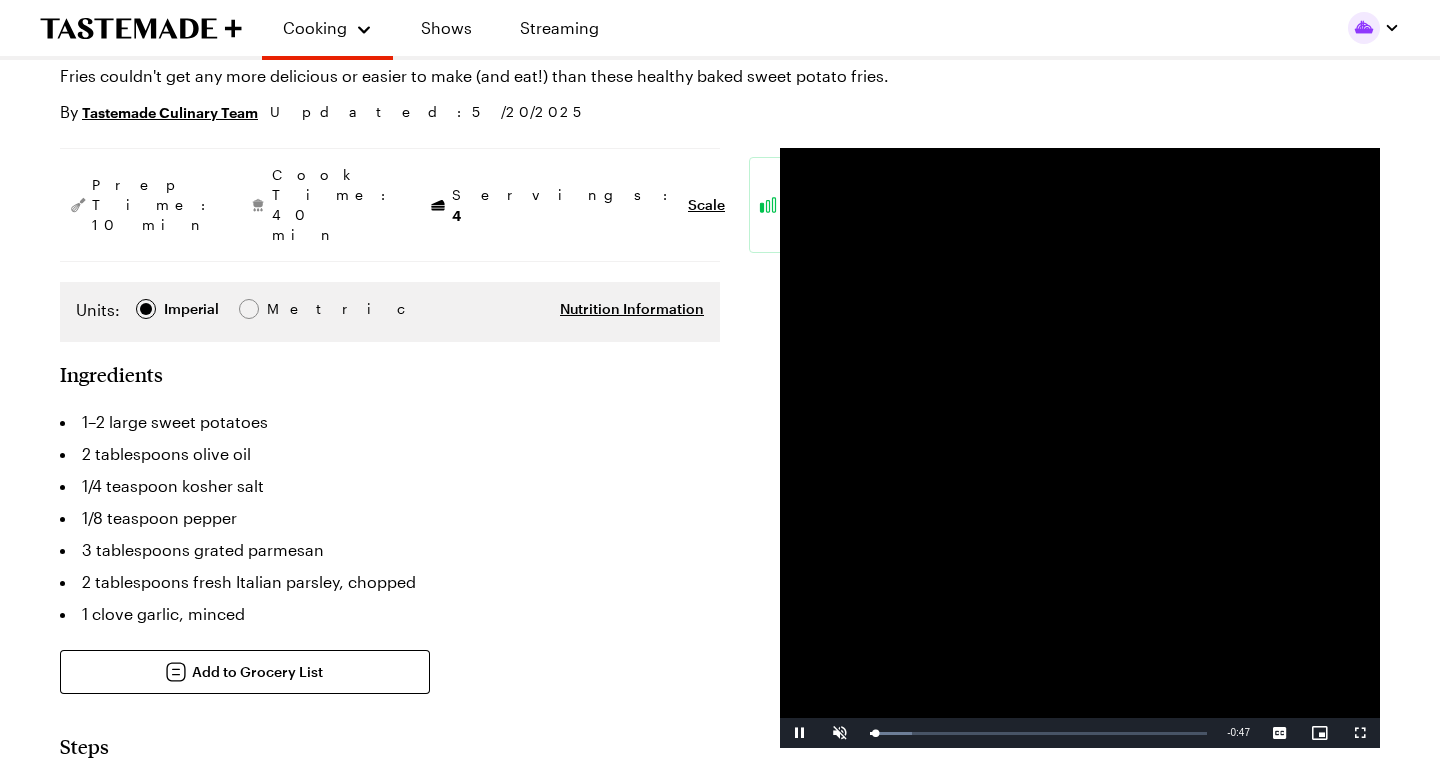 type on "x" 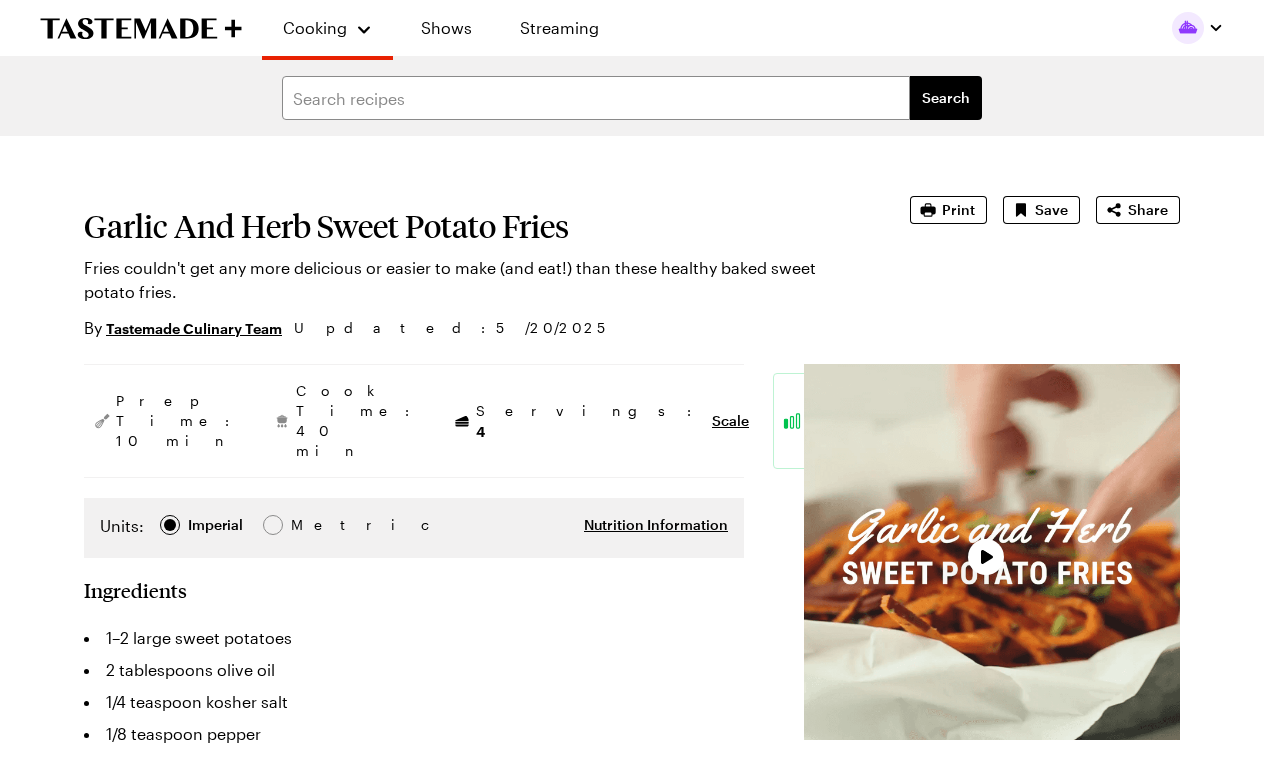type on "x" 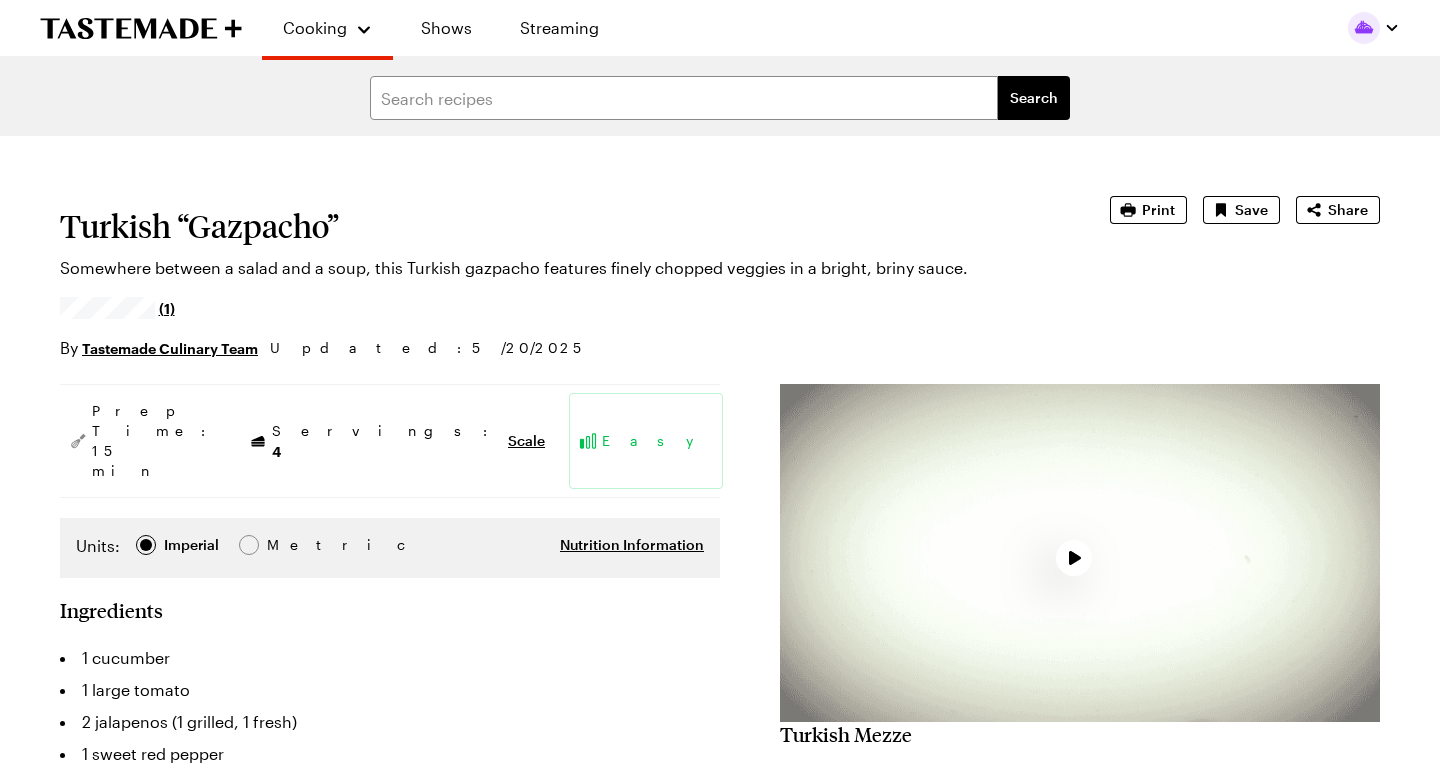 scroll, scrollTop: 65, scrollLeft: 0, axis: vertical 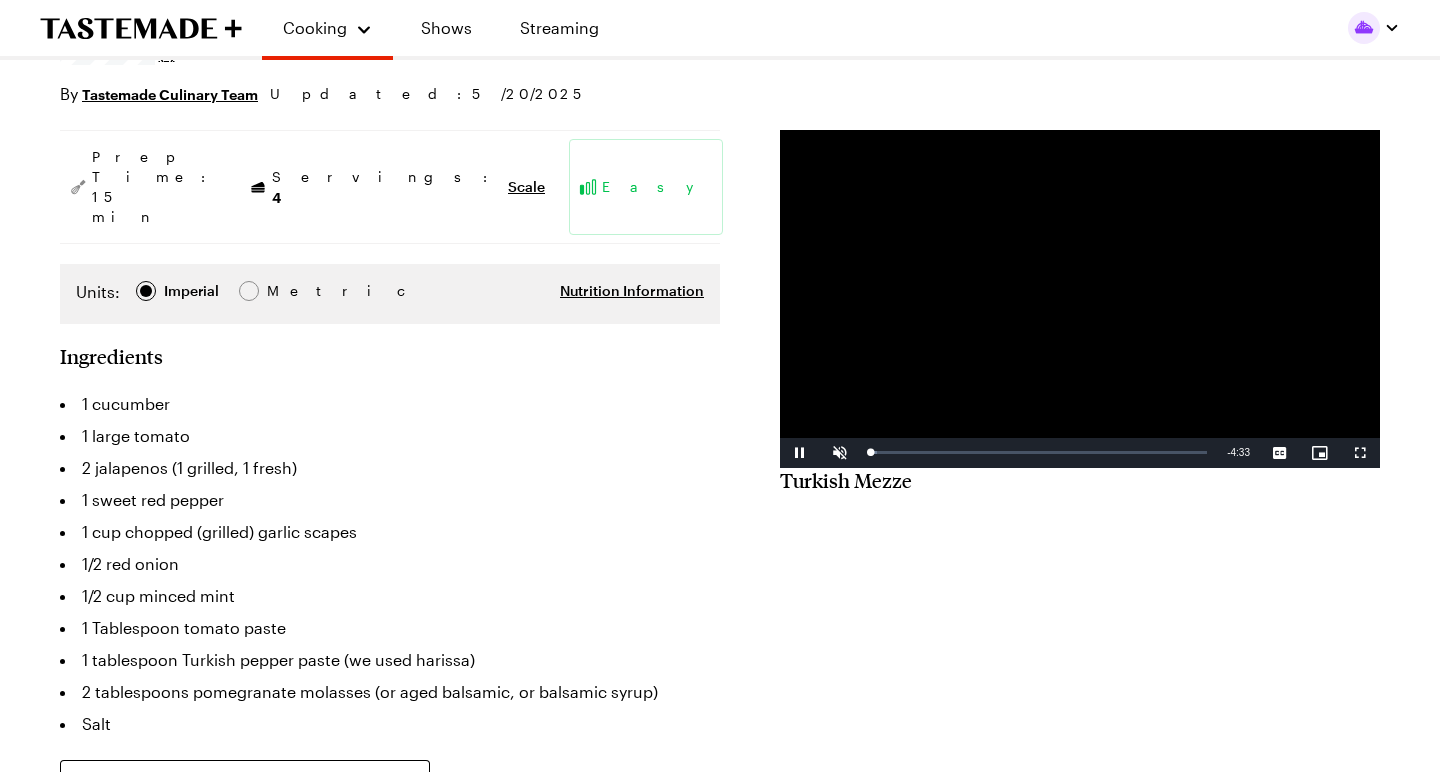 type on "x" 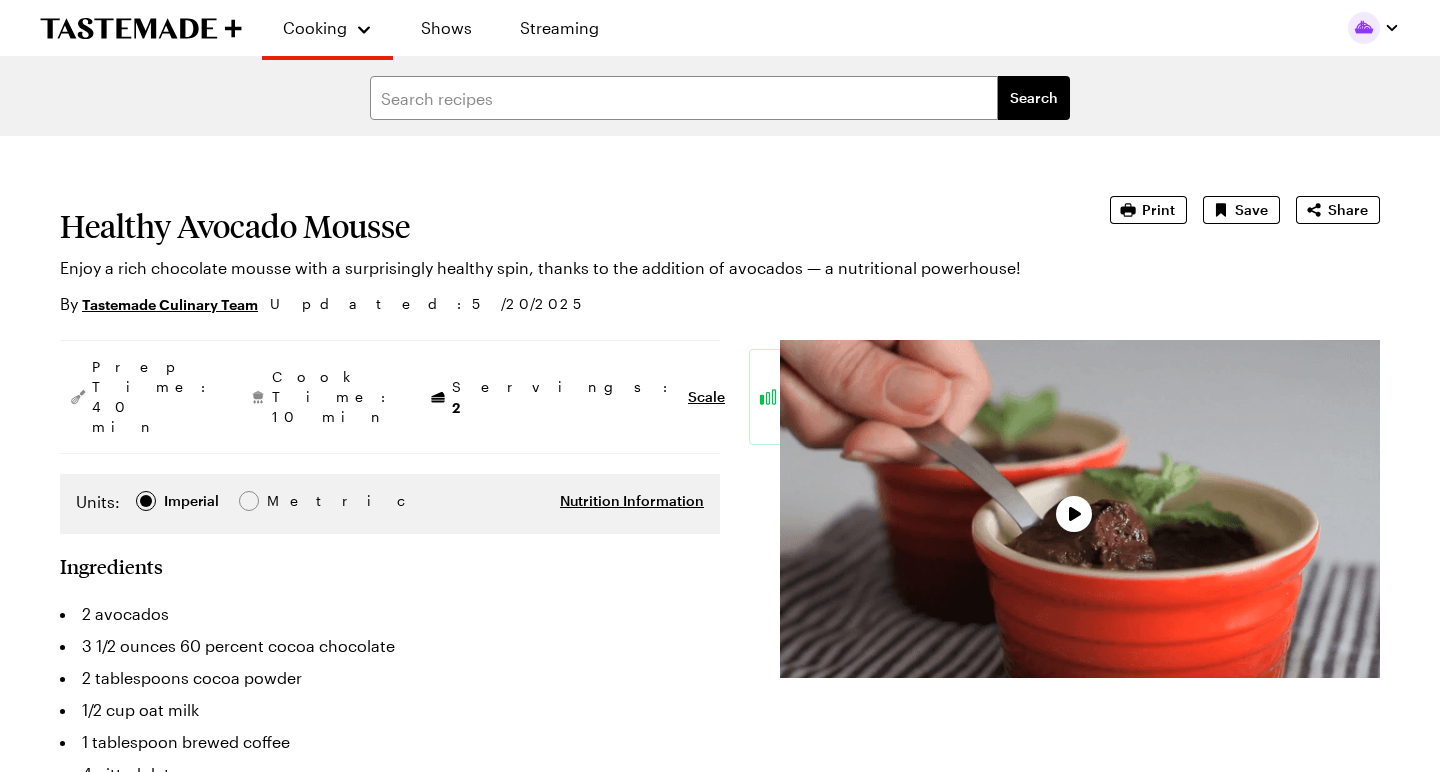 scroll, scrollTop: 0, scrollLeft: 0, axis: both 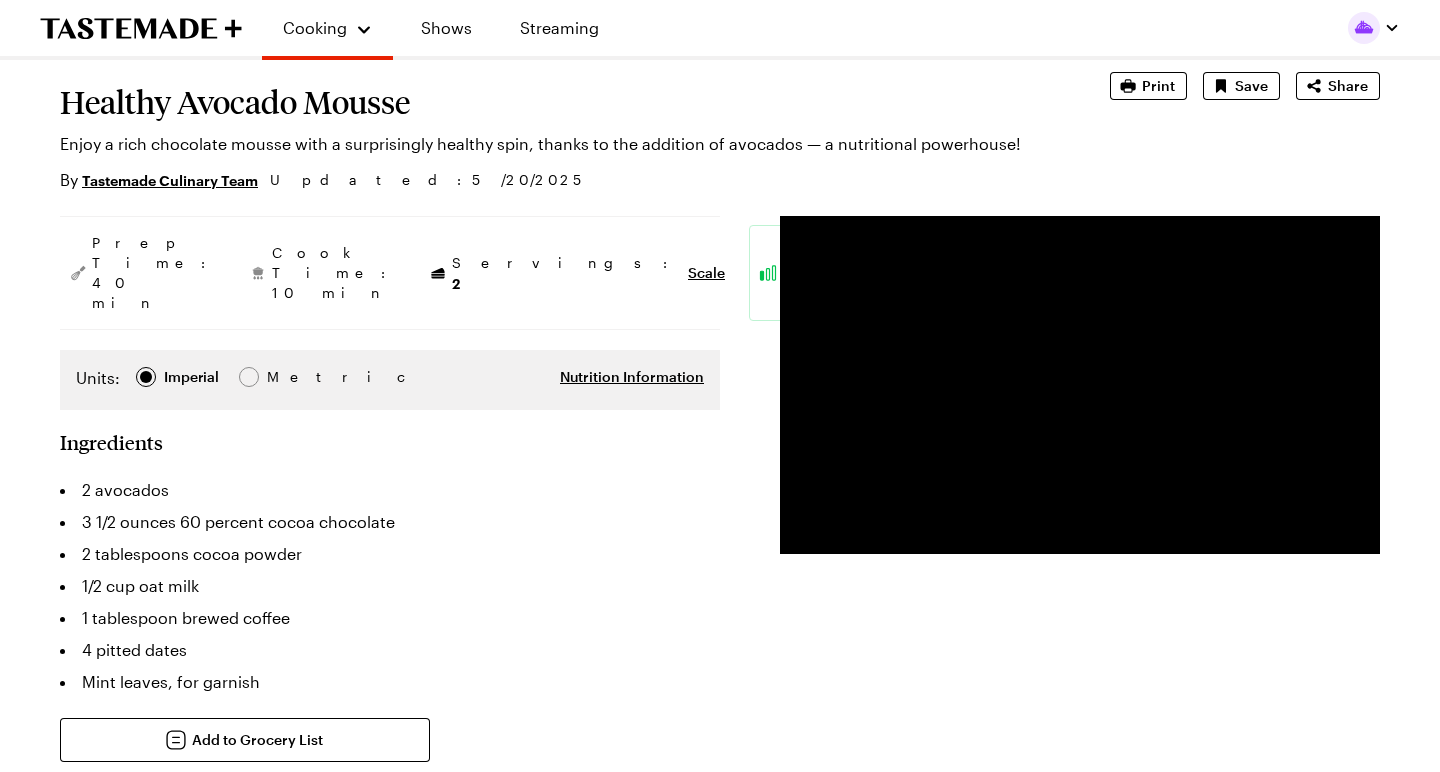 type on "x" 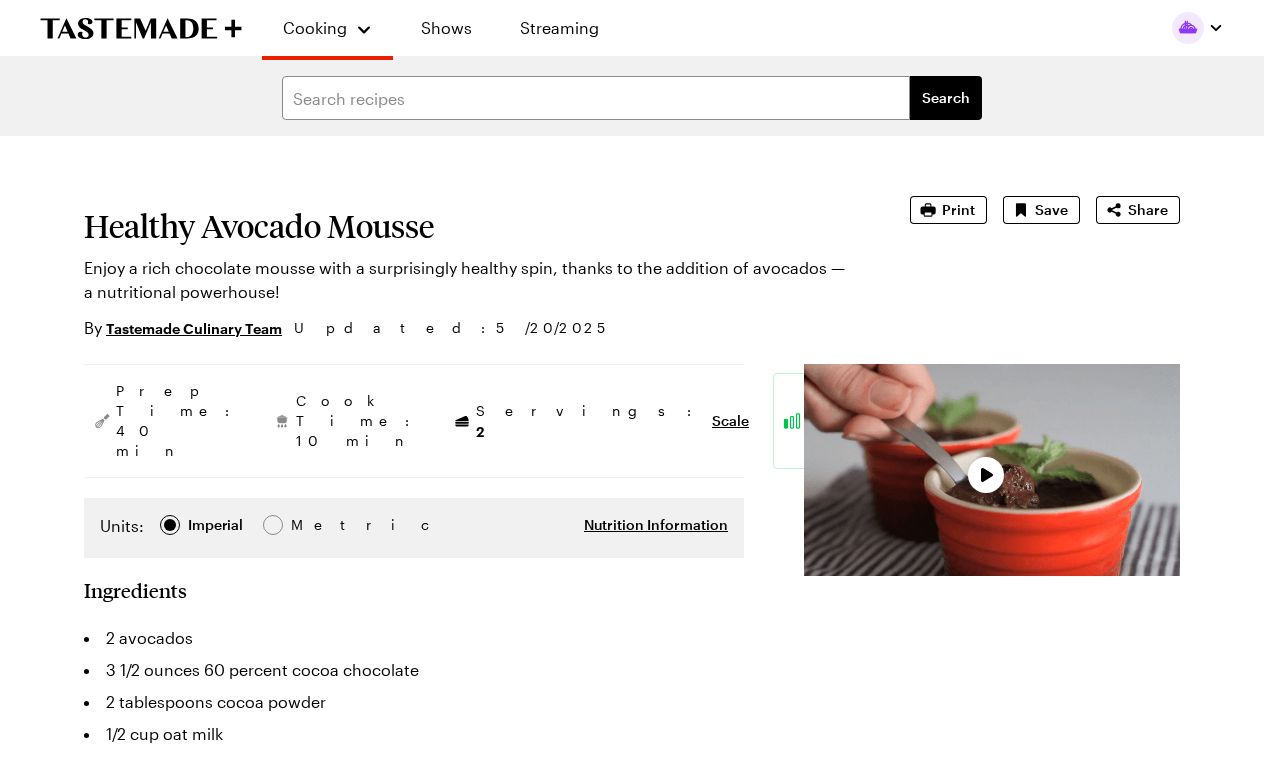 type on "x" 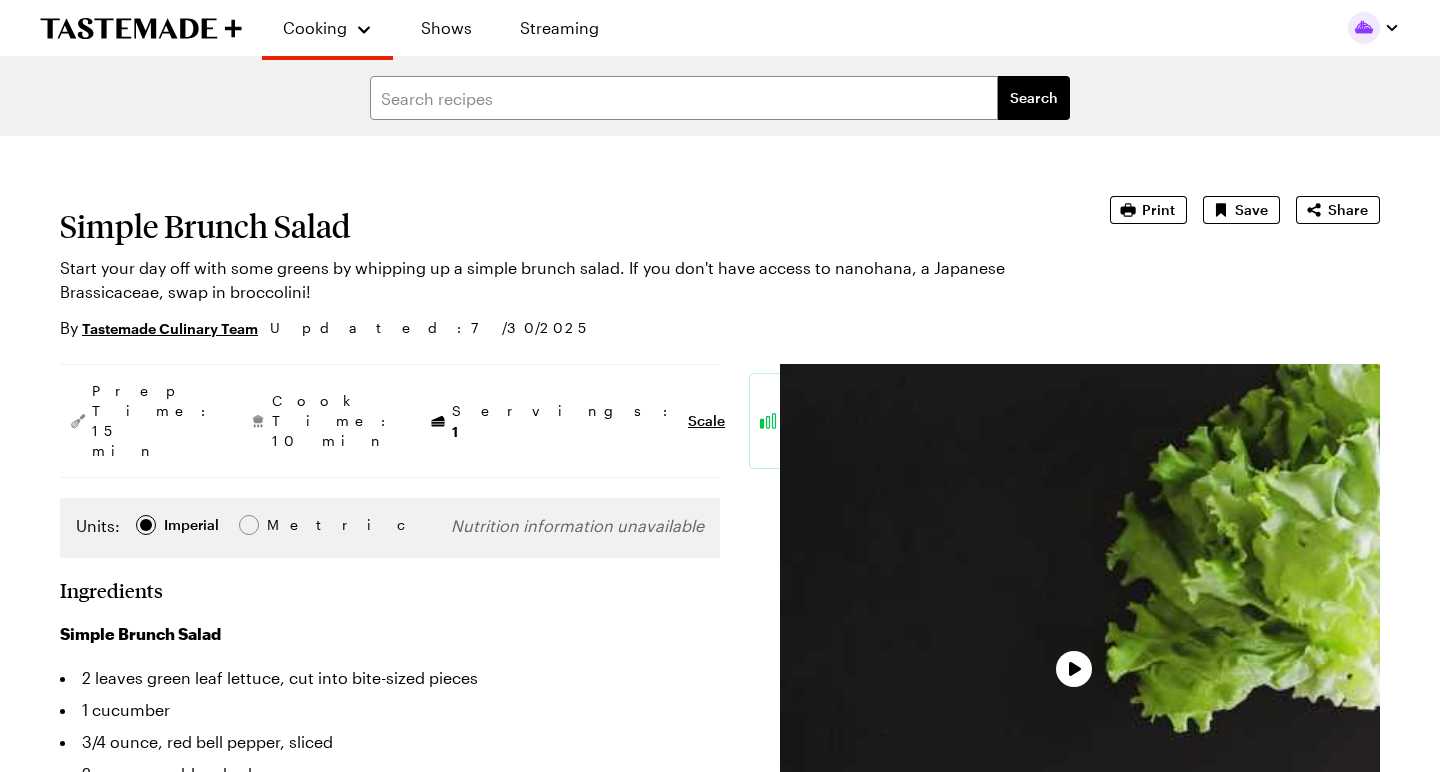 scroll, scrollTop: 0, scrollLeft: 0, axis: both 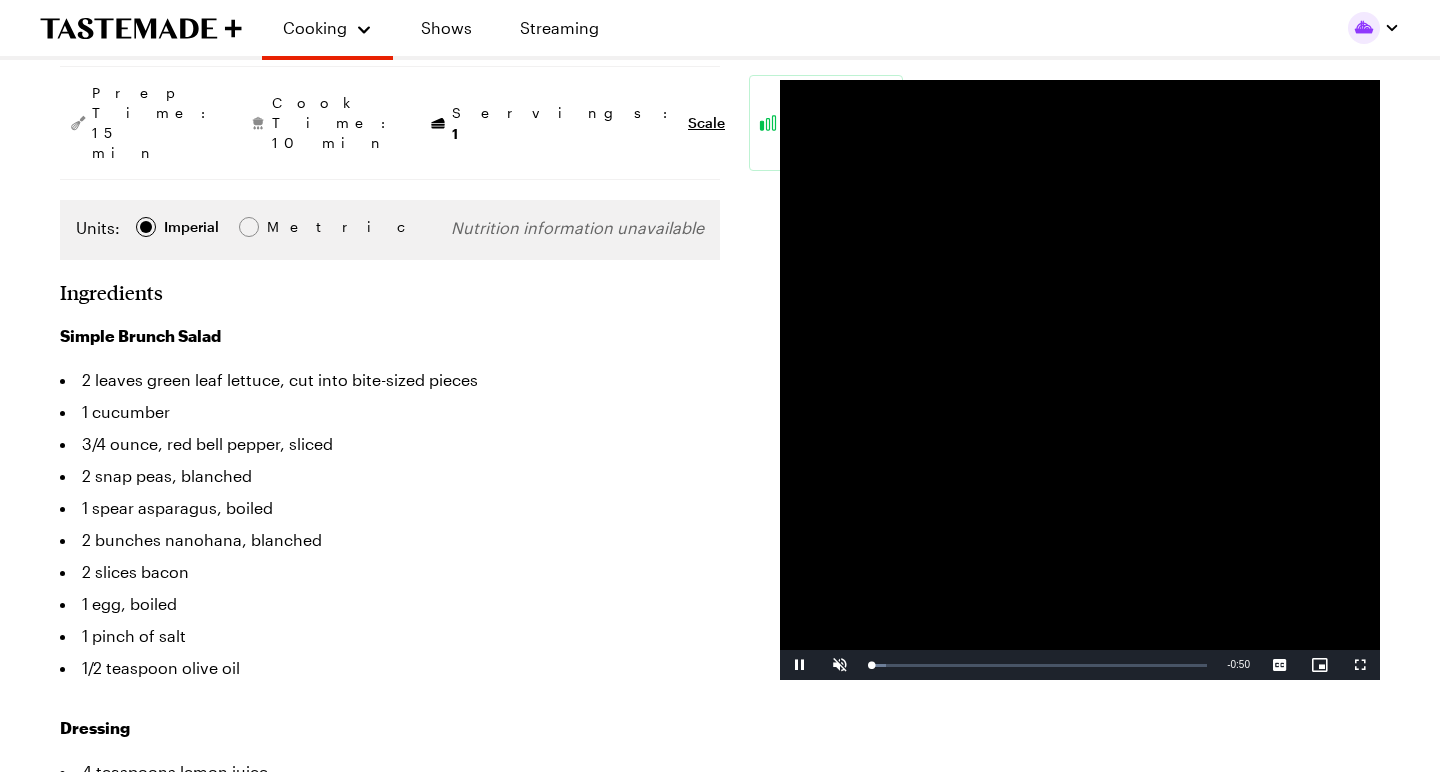 type on "x" 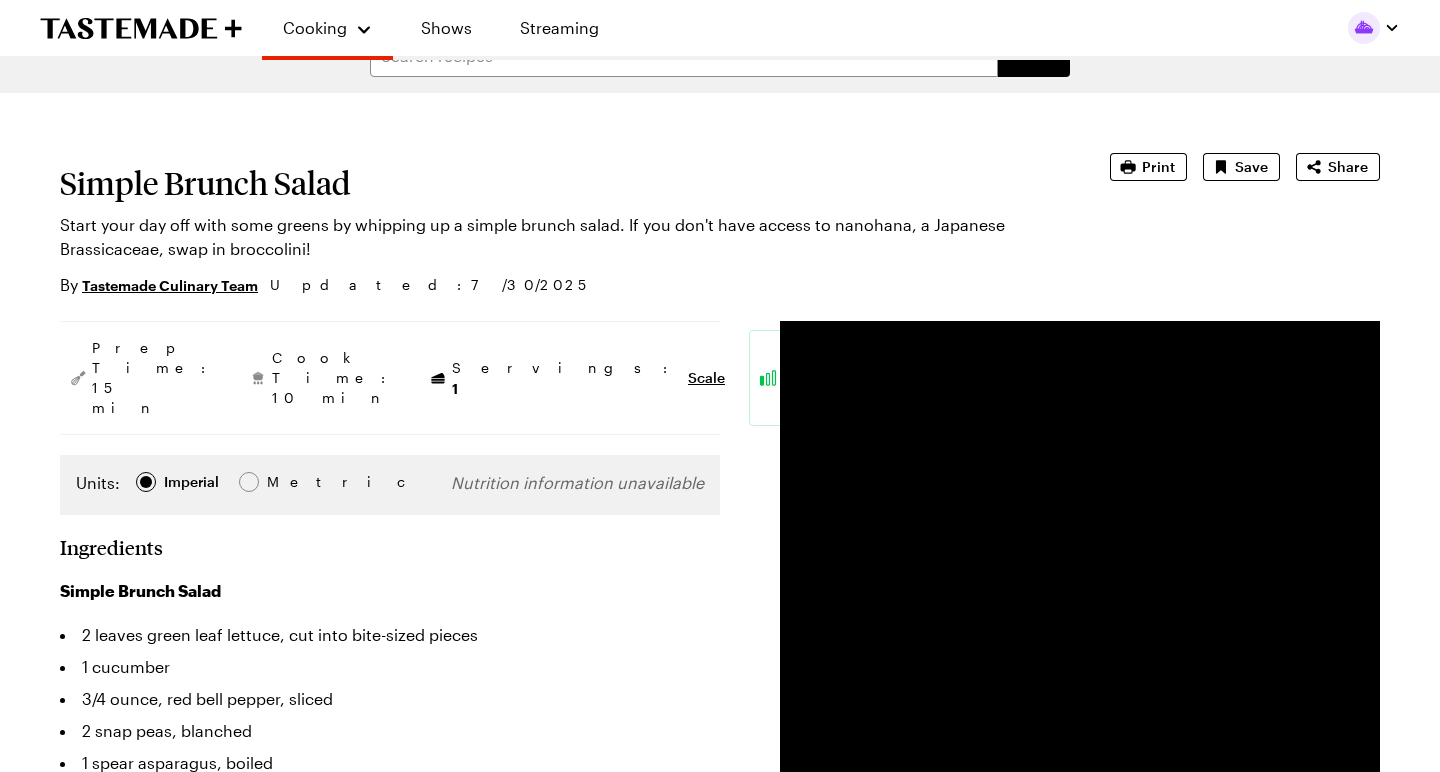 scroll, scrollTop: 44, scrollLeft: 0, axis: vertical 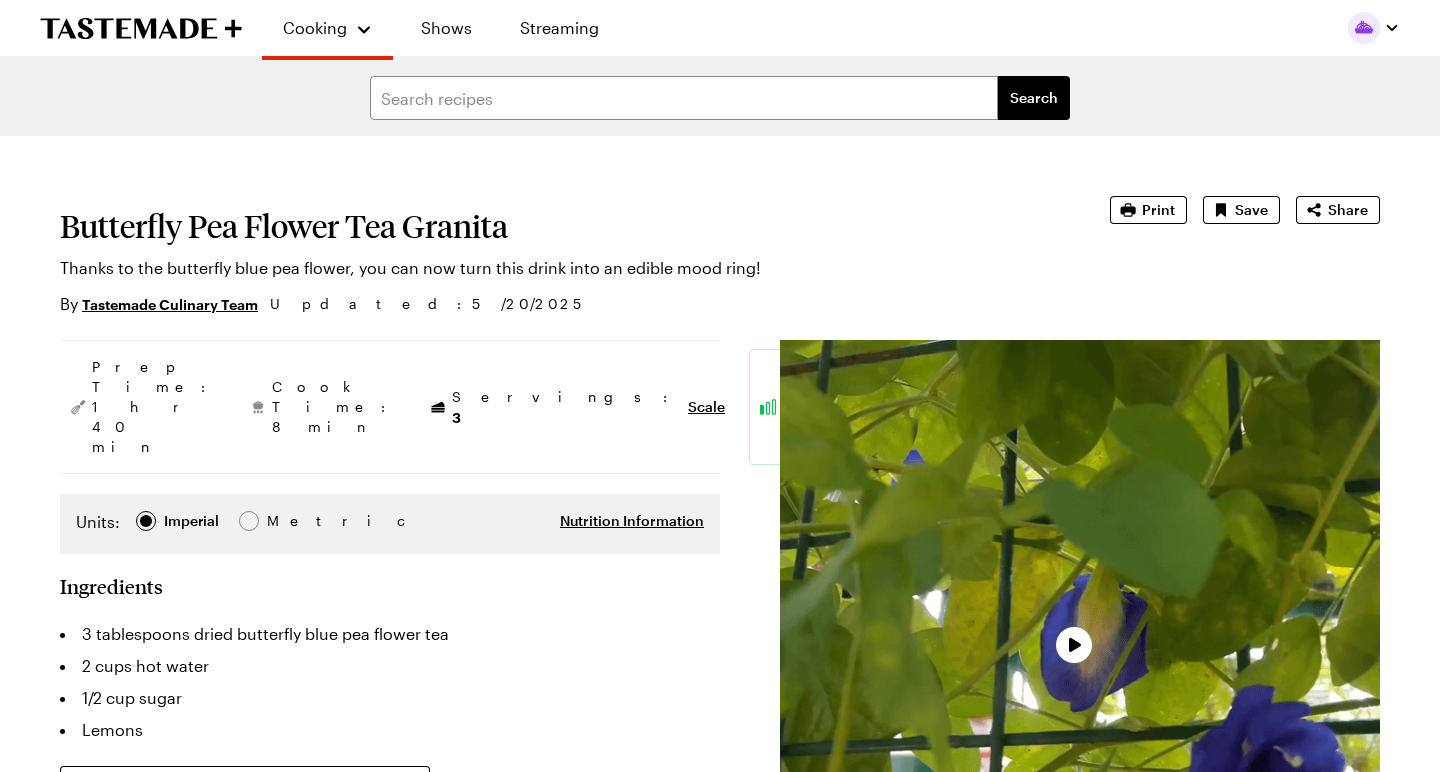 type on "x" 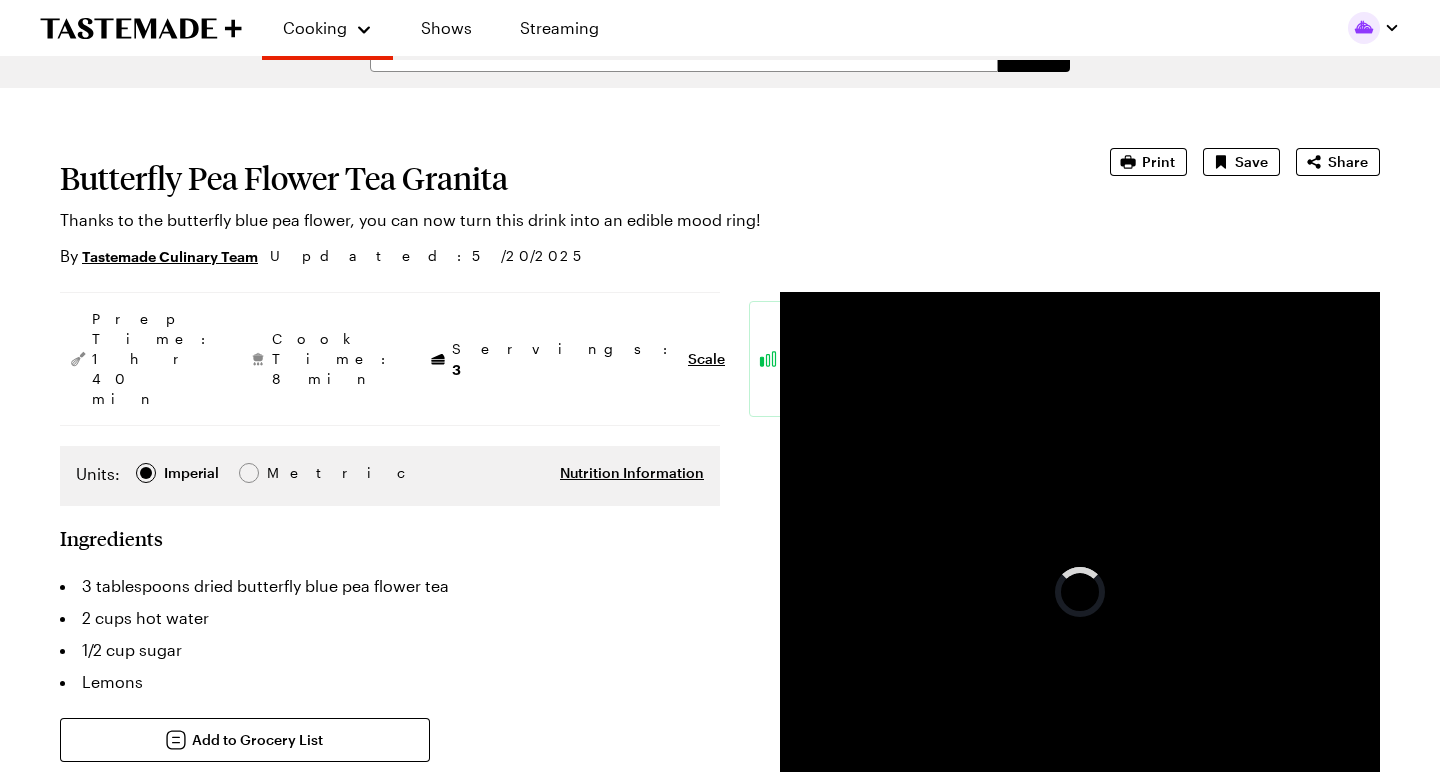 scroll, scrollTop: 50, scrollLeft: 0, axis: vertical 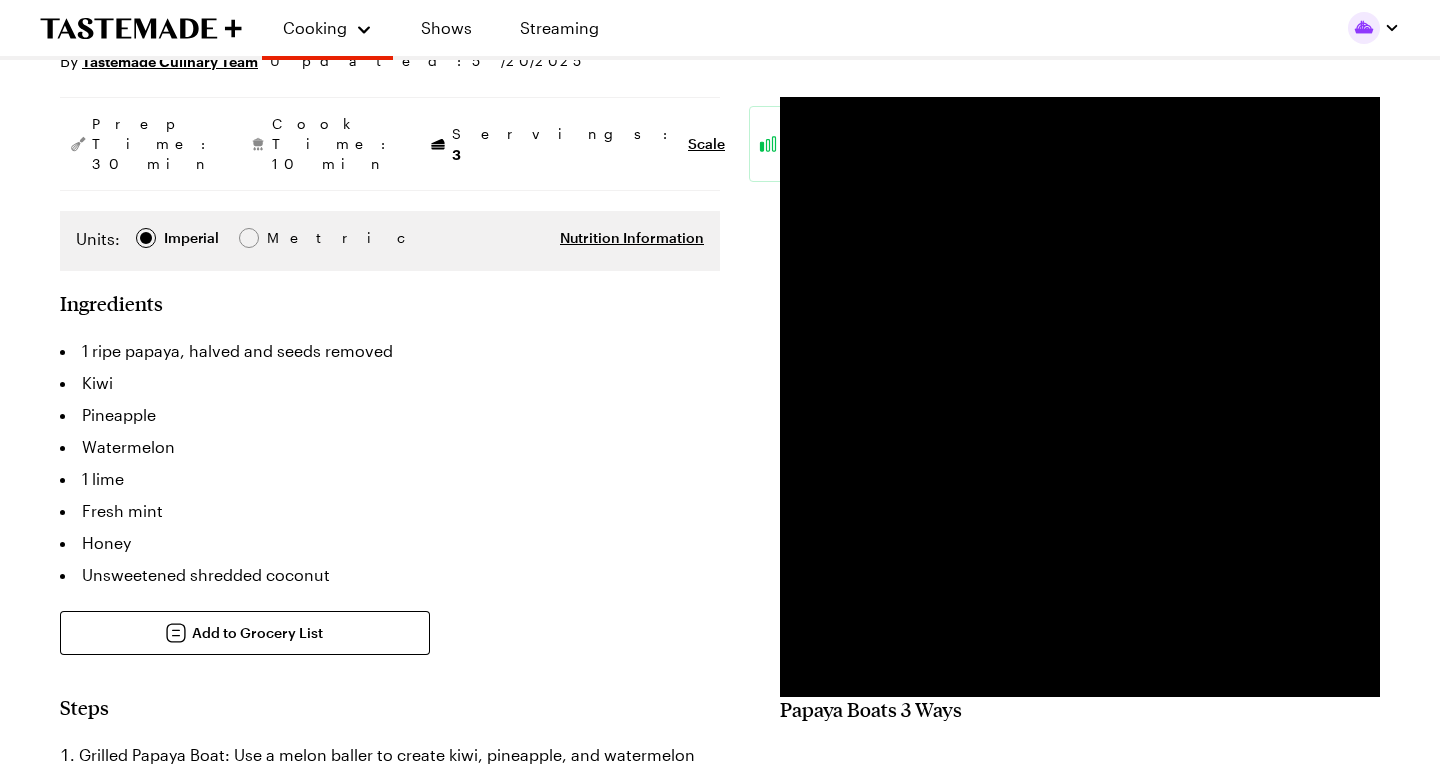 type on "x" 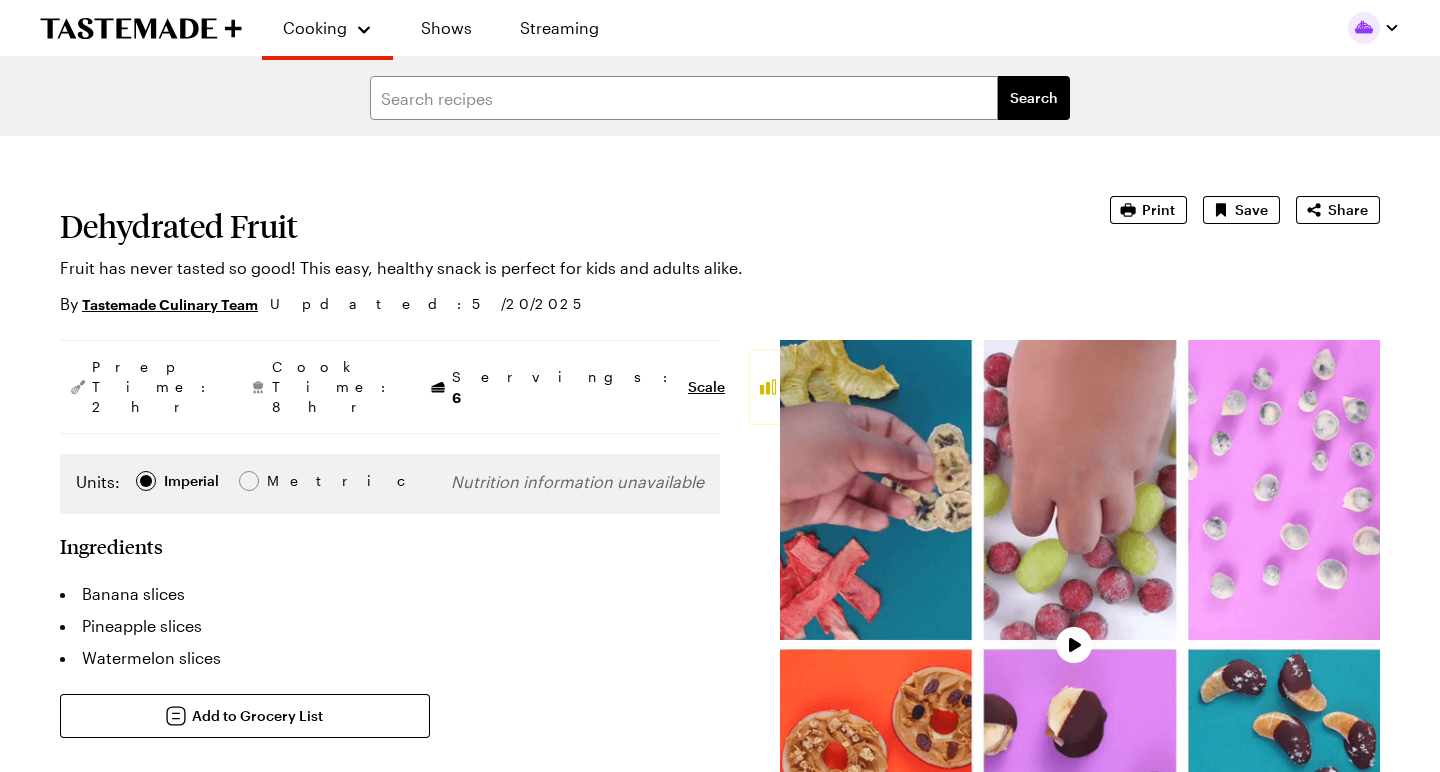 scroll, scrollTop: 0, scrollLeft: 0, axis: both 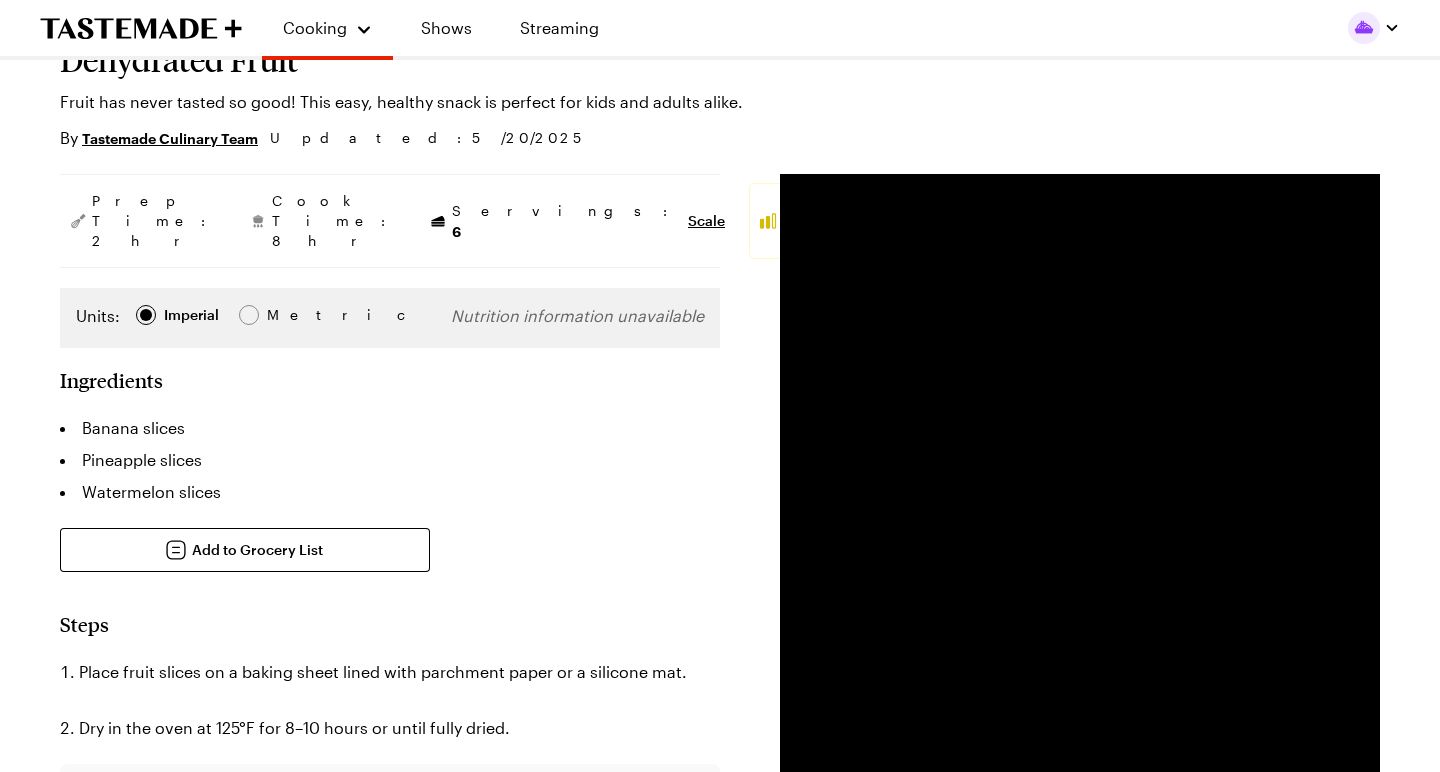type on "x" 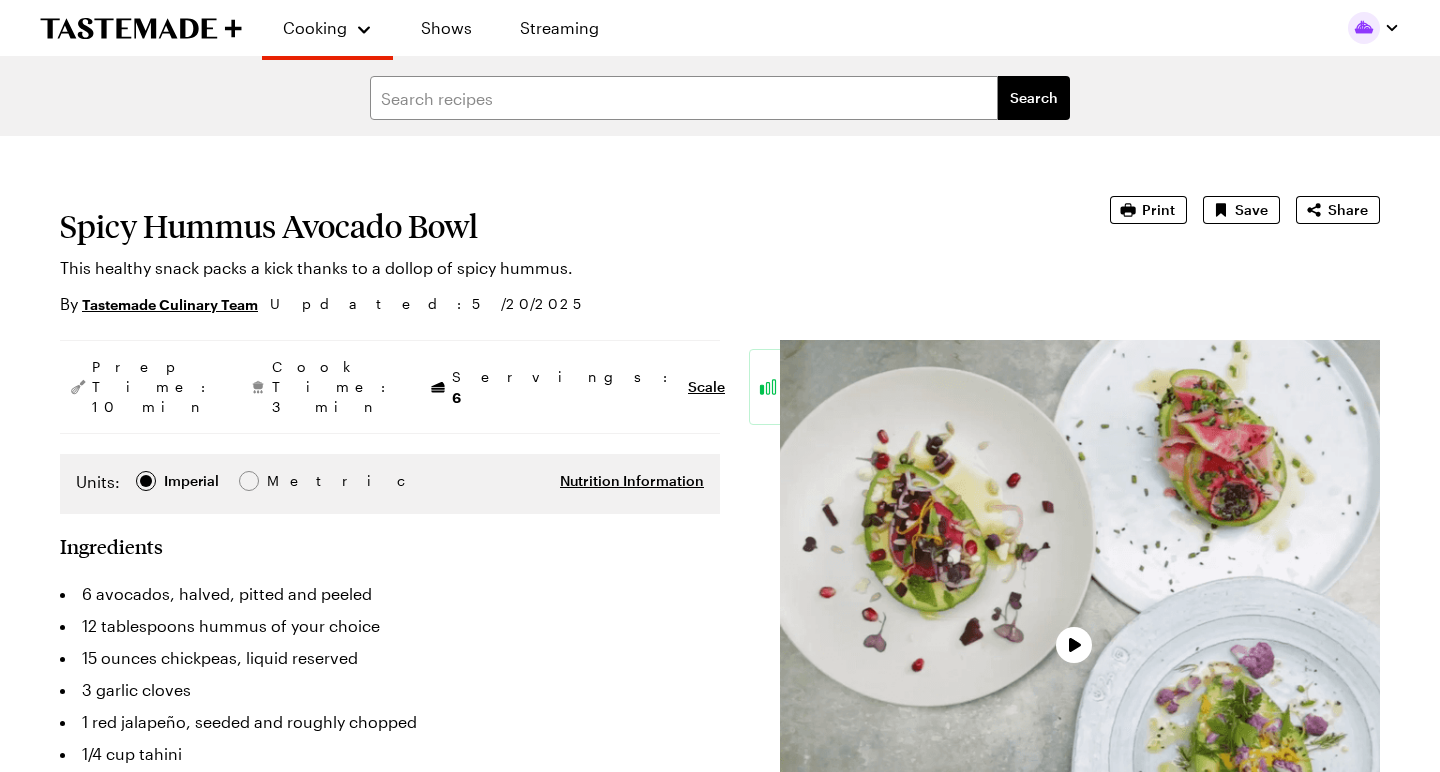 scroll, scrollTop: 0, scrollLeft: 0, axis: both 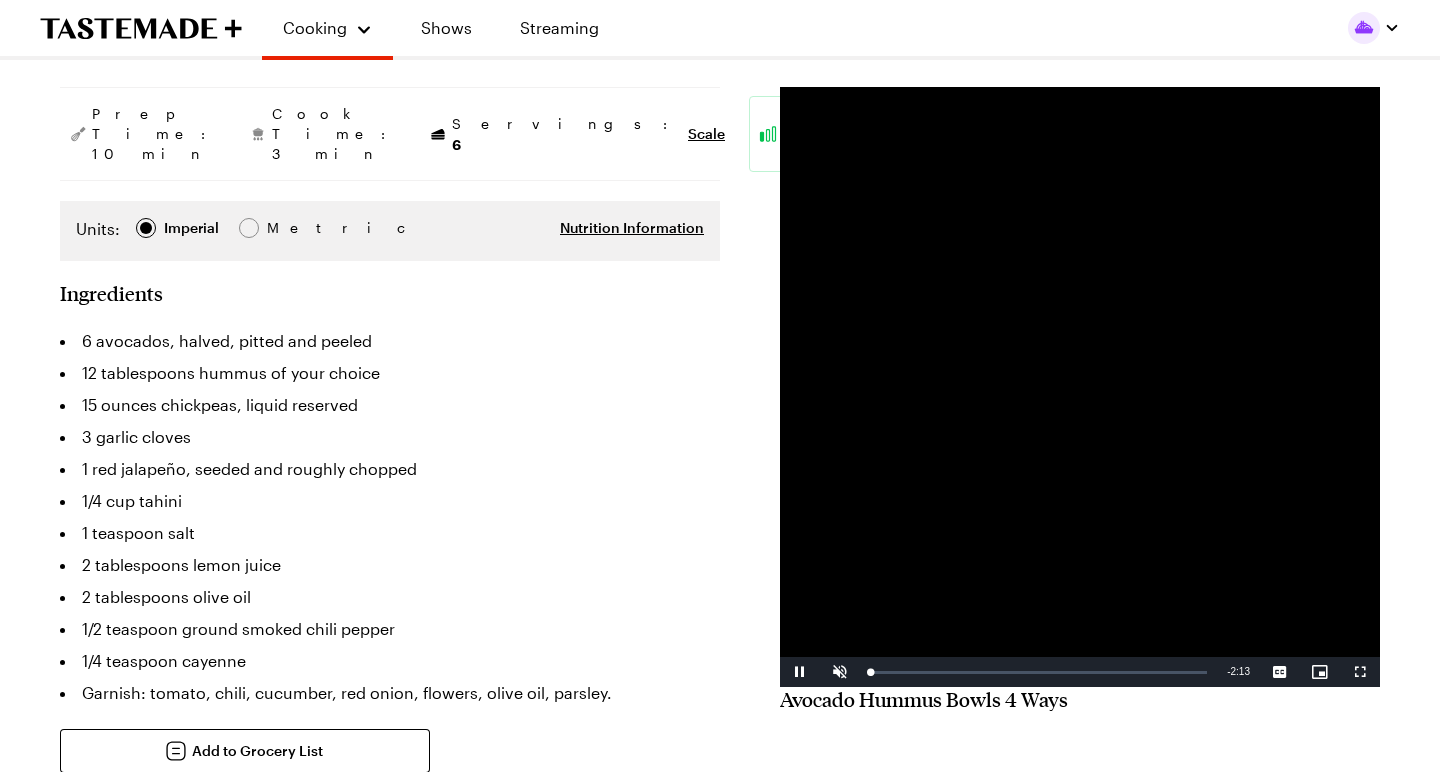 type on "x" 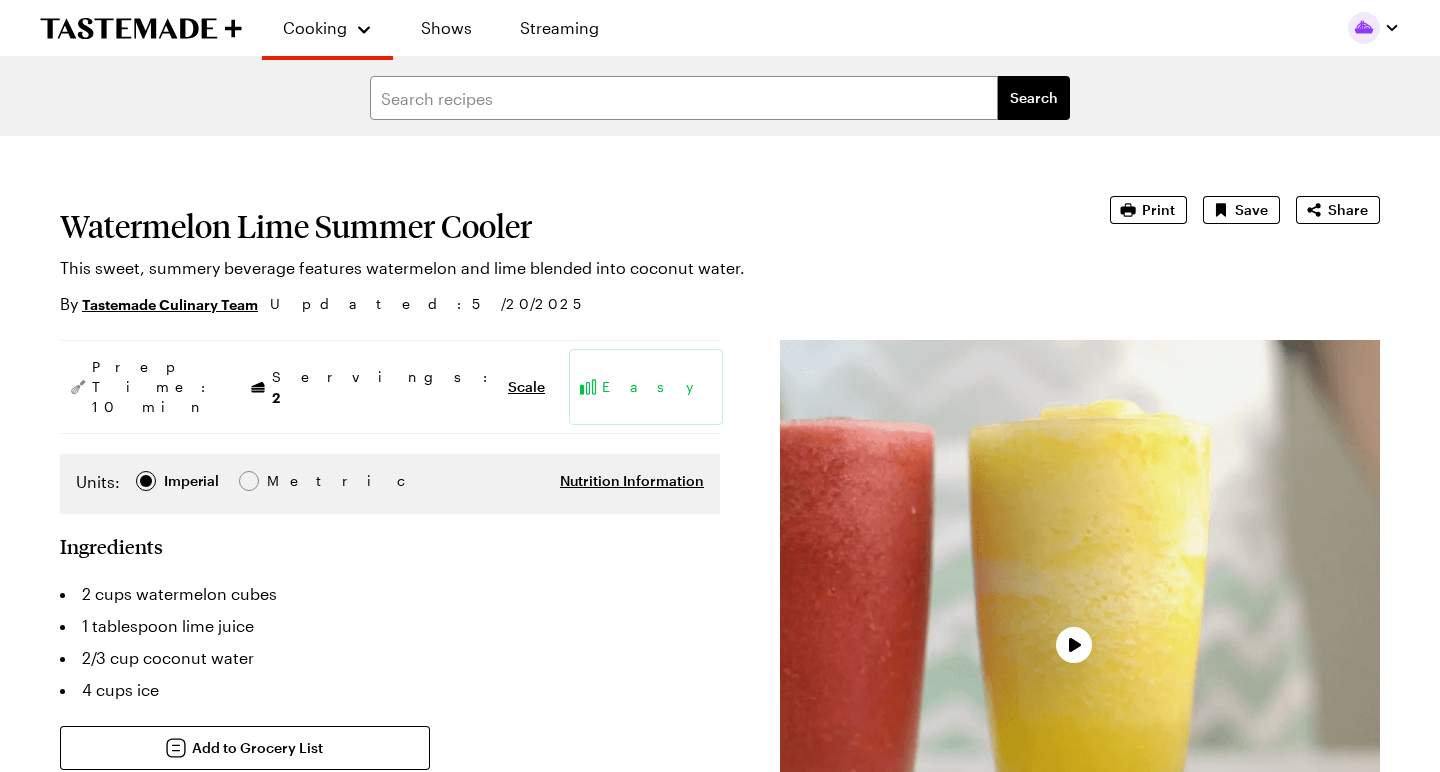 scroll, scrollTop: 0, scrollLeft: 0, axis: both 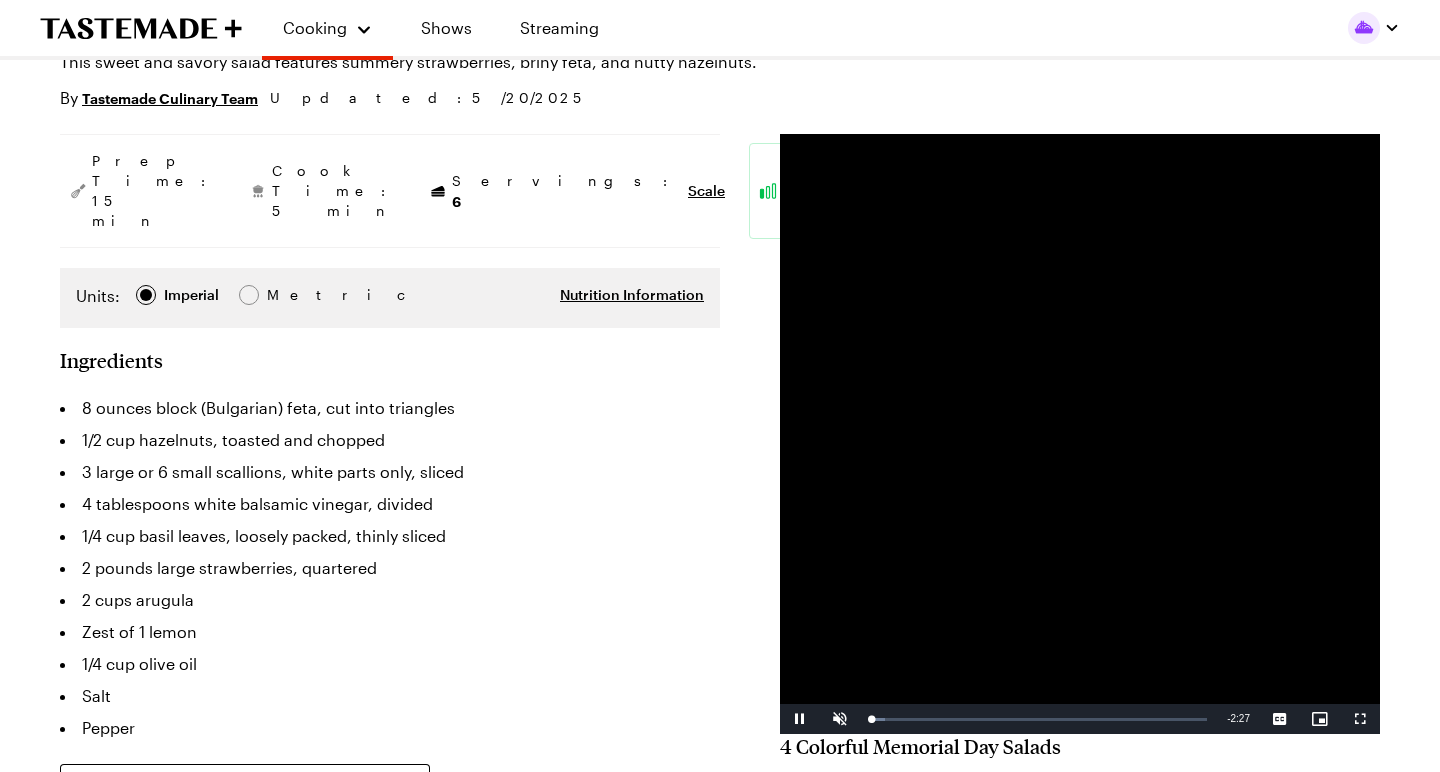 type on "x" 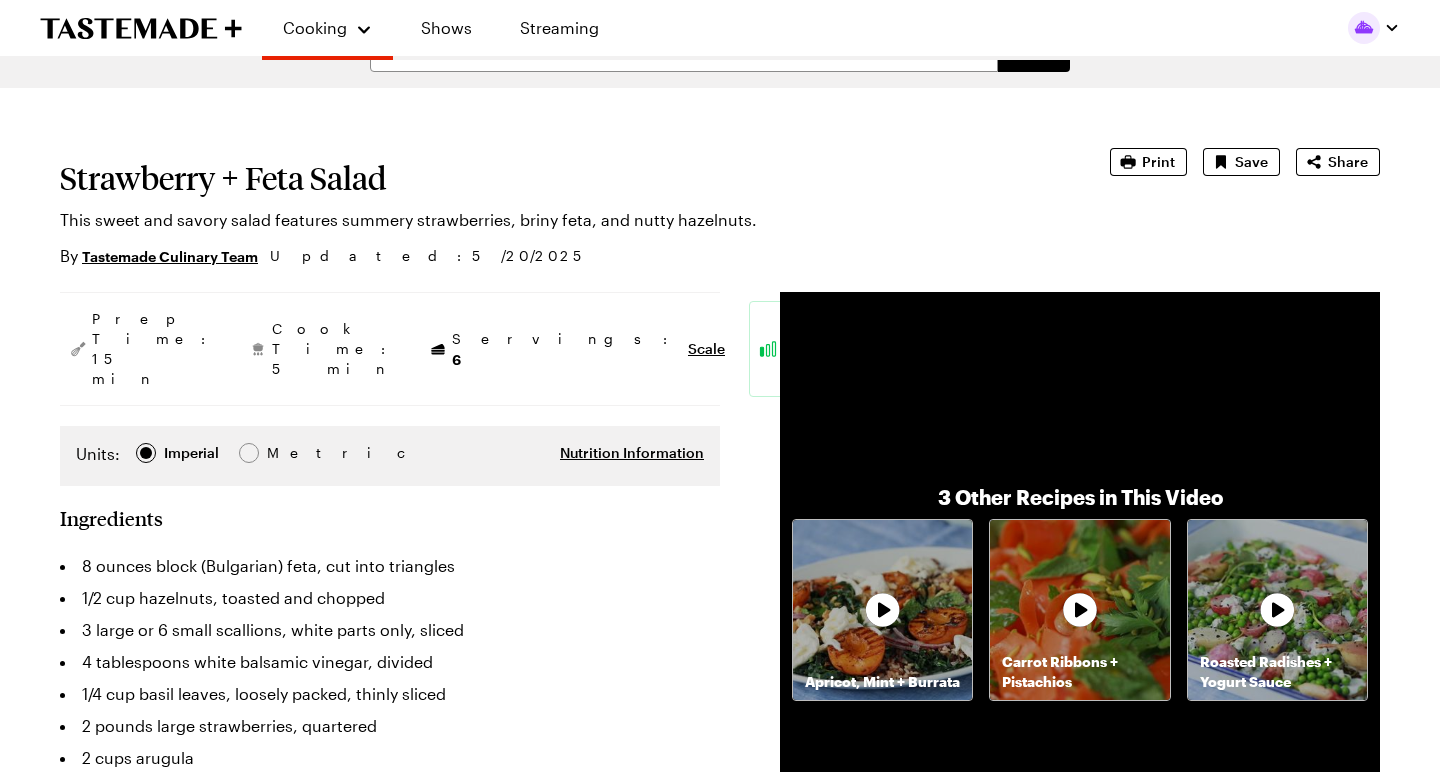 scroll, scrollTop: 44, scrollLeft: 0, axis: vertical 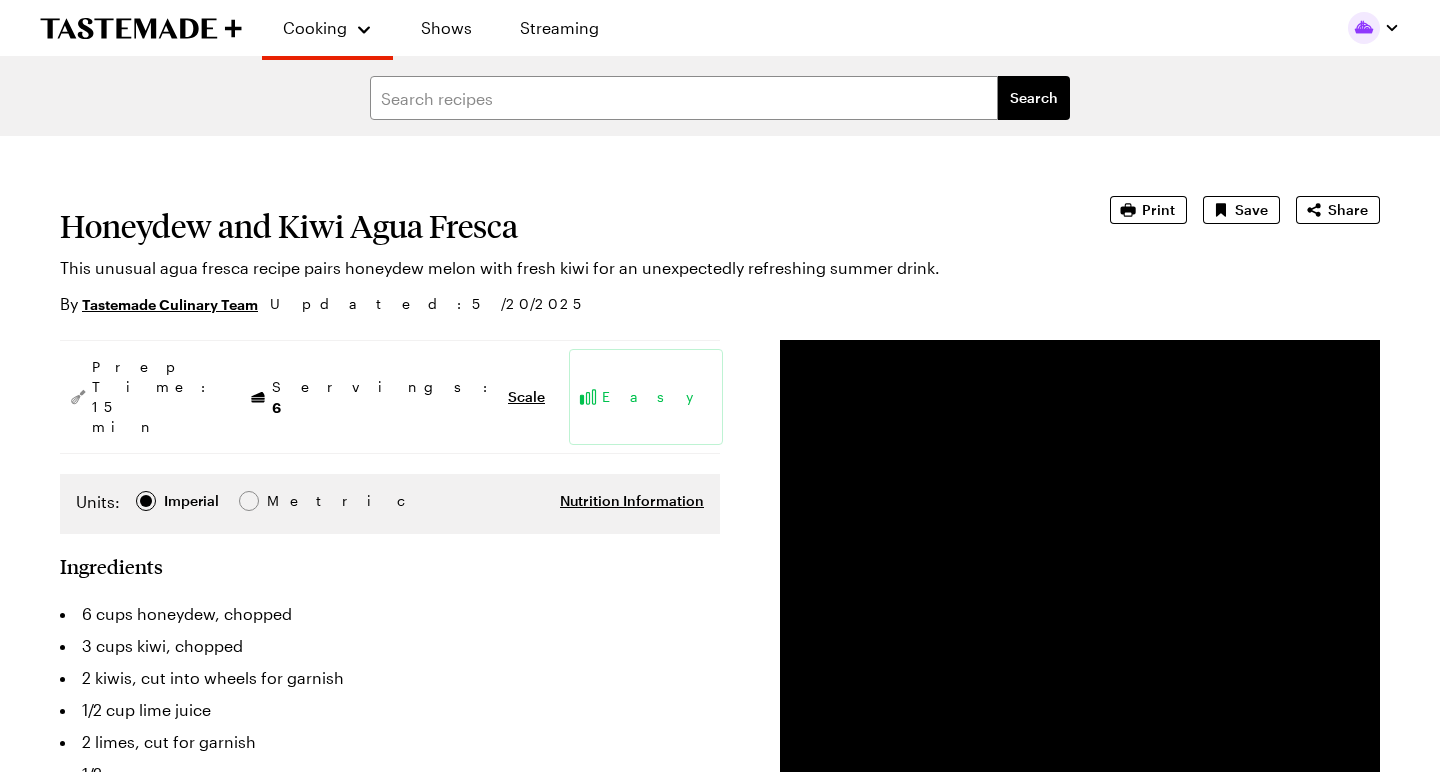 type on "x" 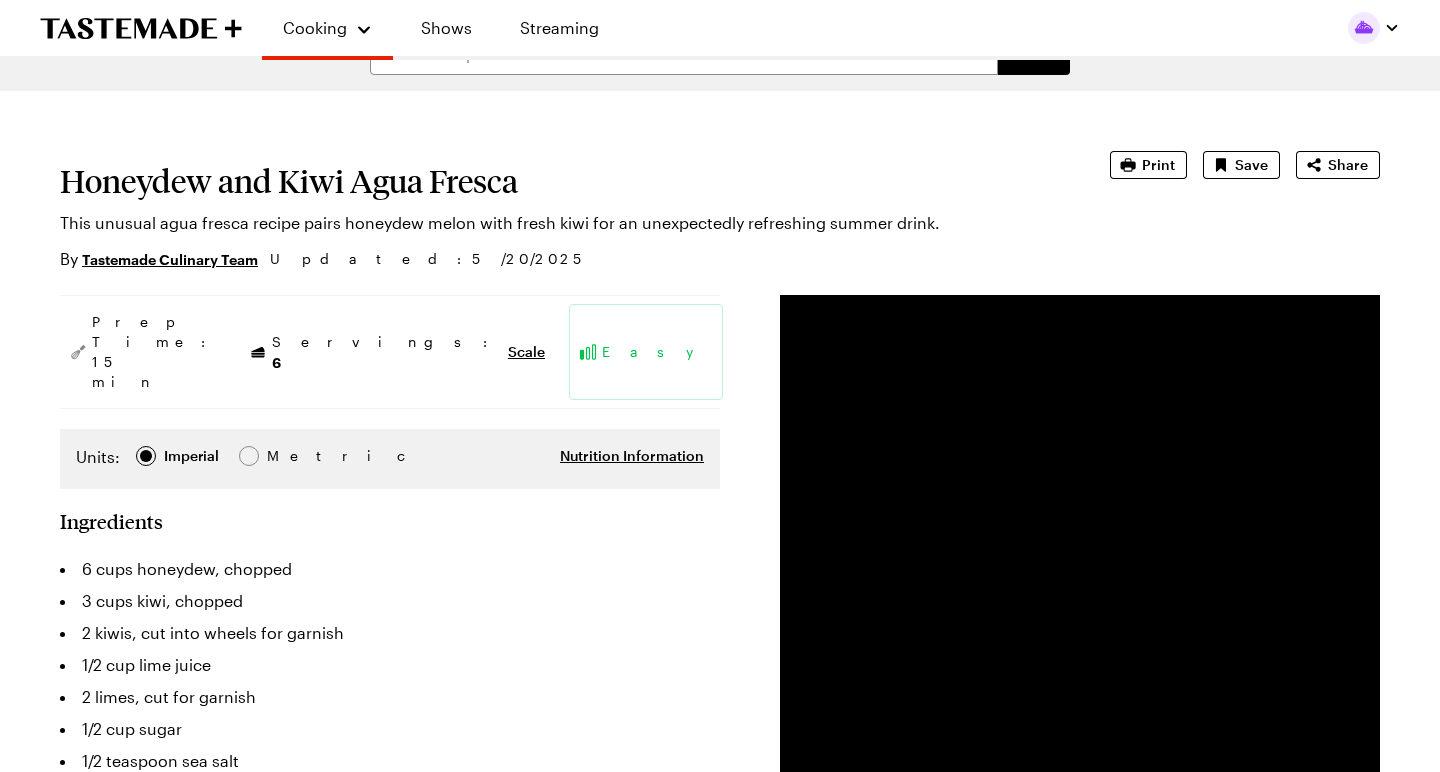 scroll, scrollTop: 32, scrollLeft: 0, axis: vertical 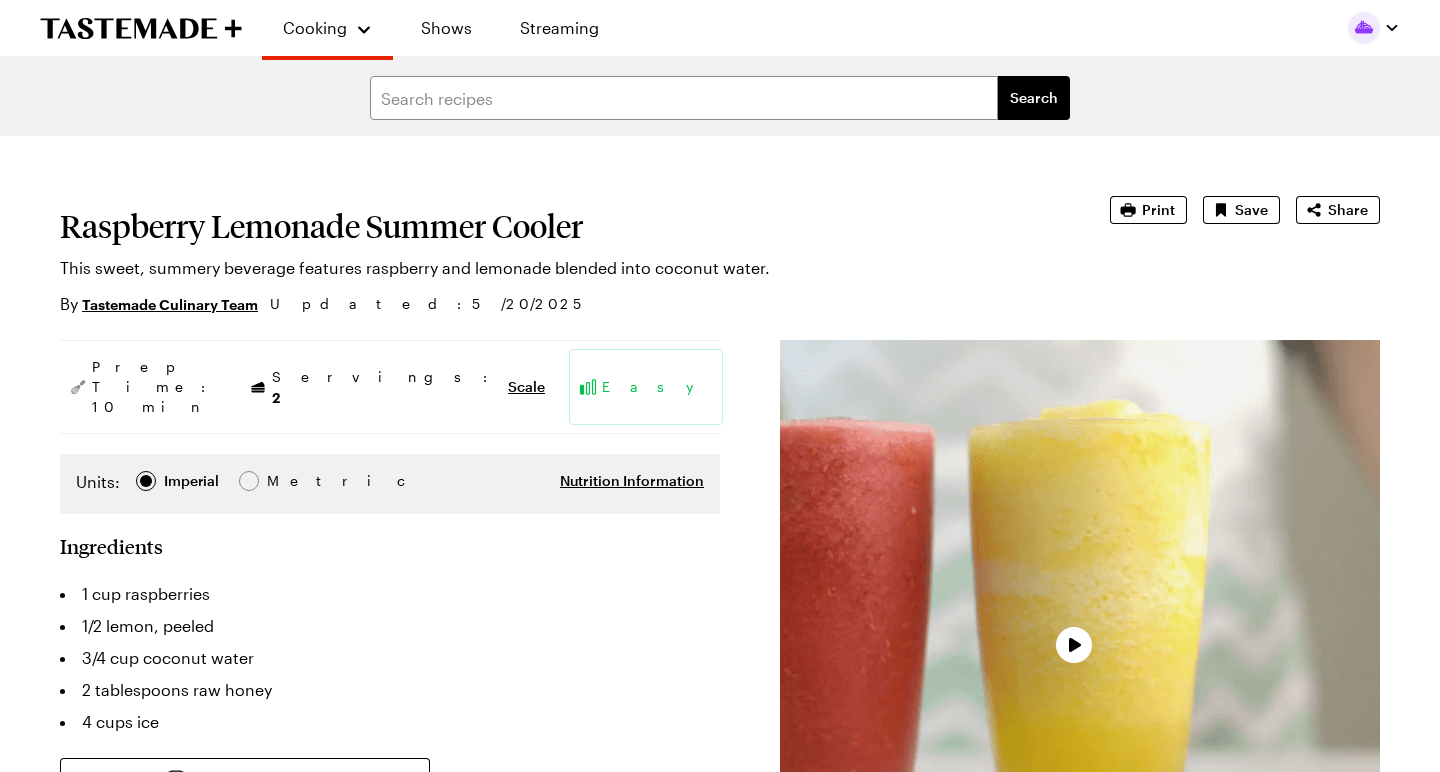 type on "x" 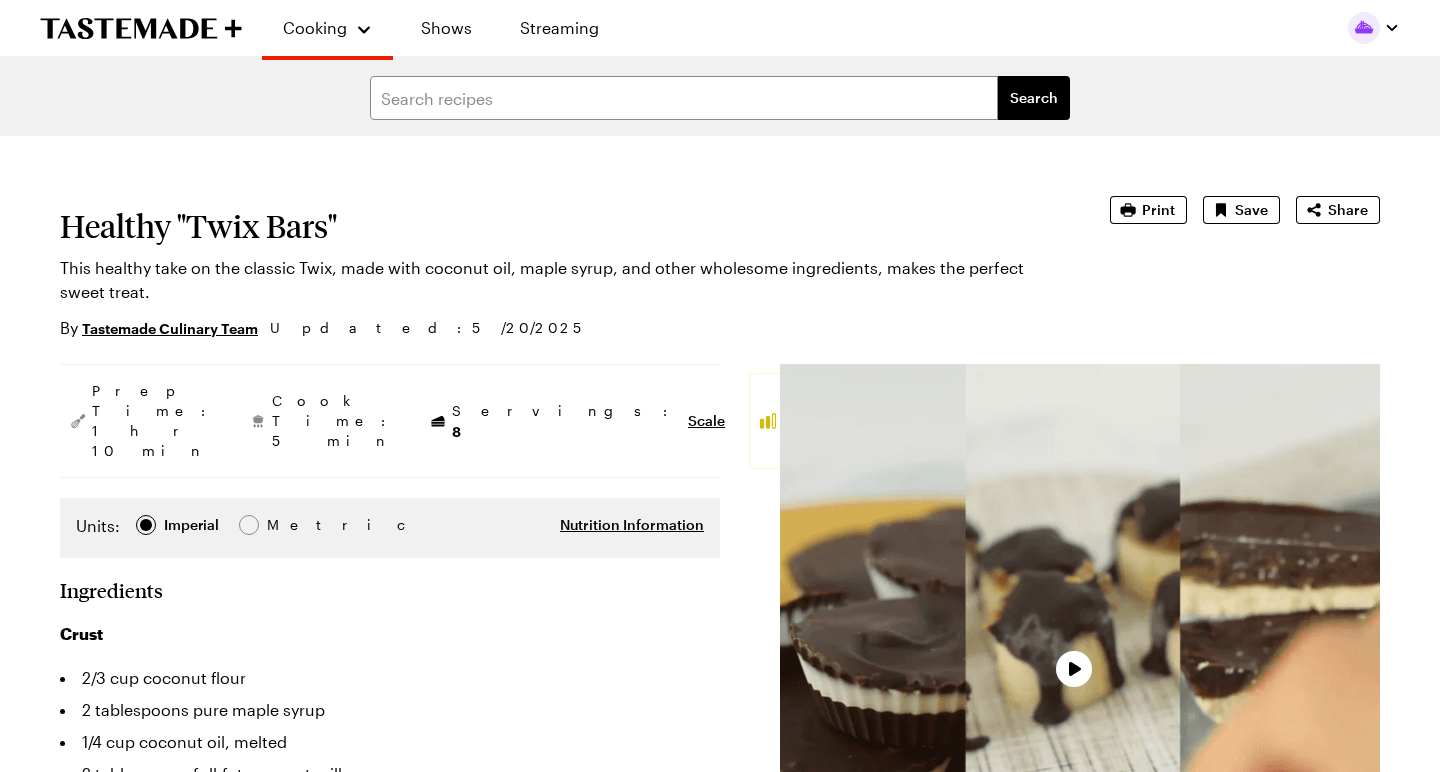 scroll, scrollTop: 0, scrollLeft: 0, axis: both 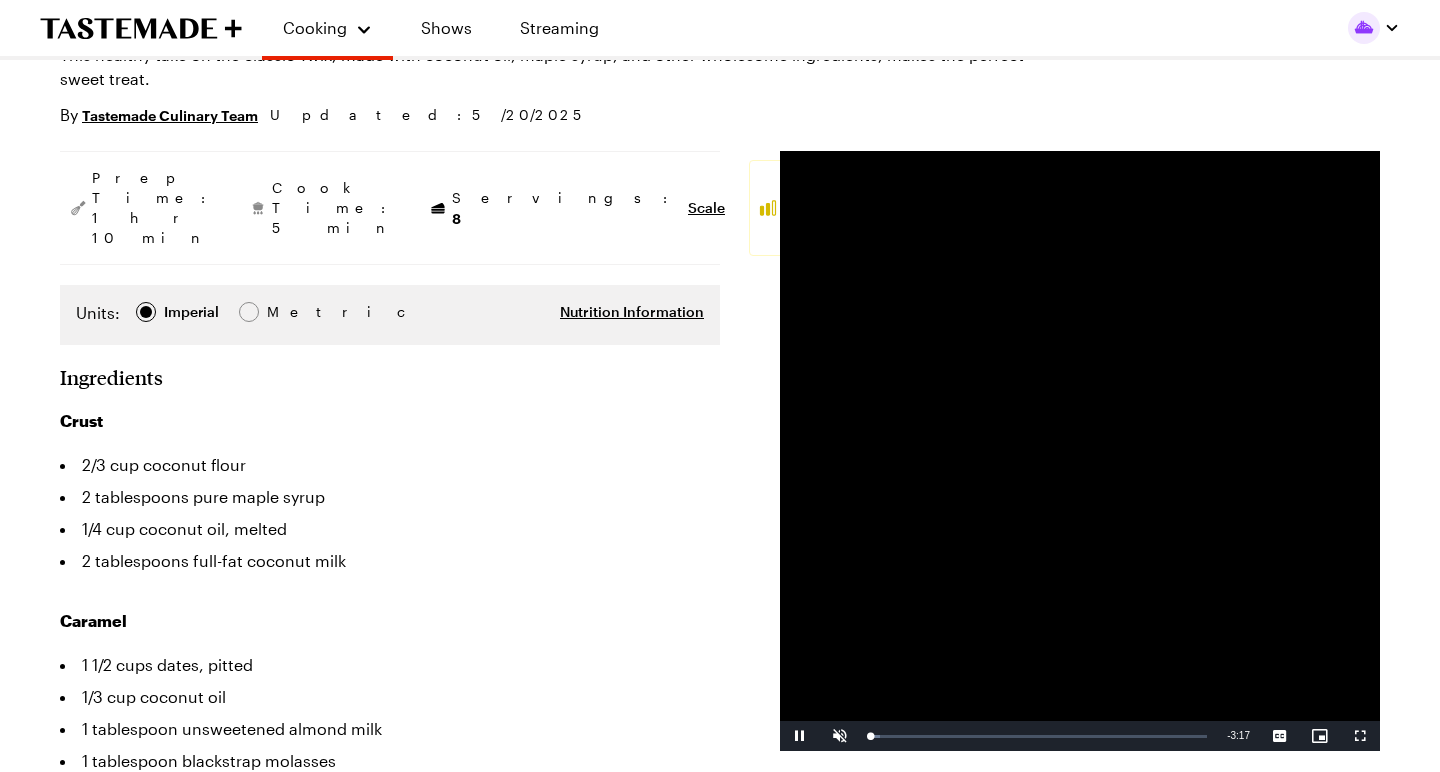 type on "x" 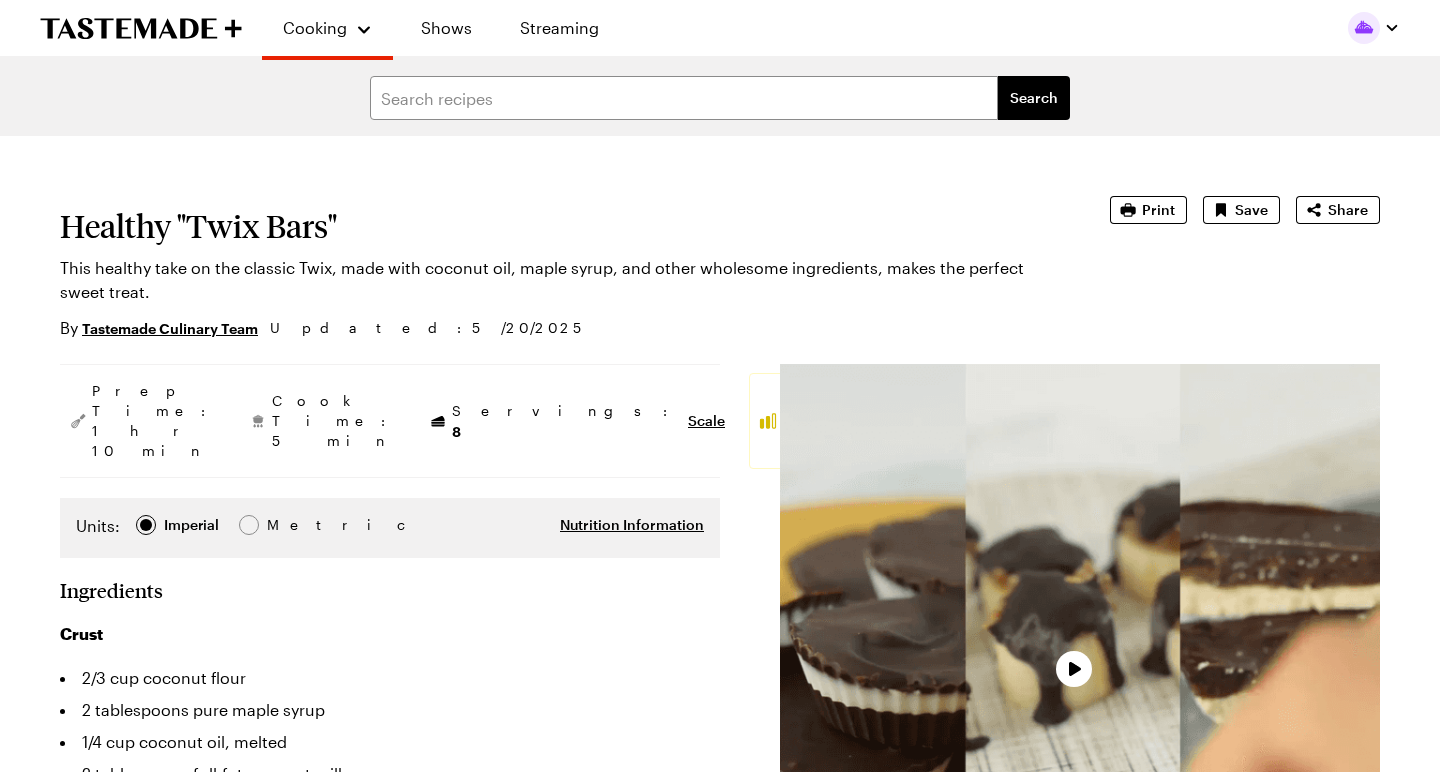 scroll, scrollTop: 0, scrollLeft: 0, axis: both 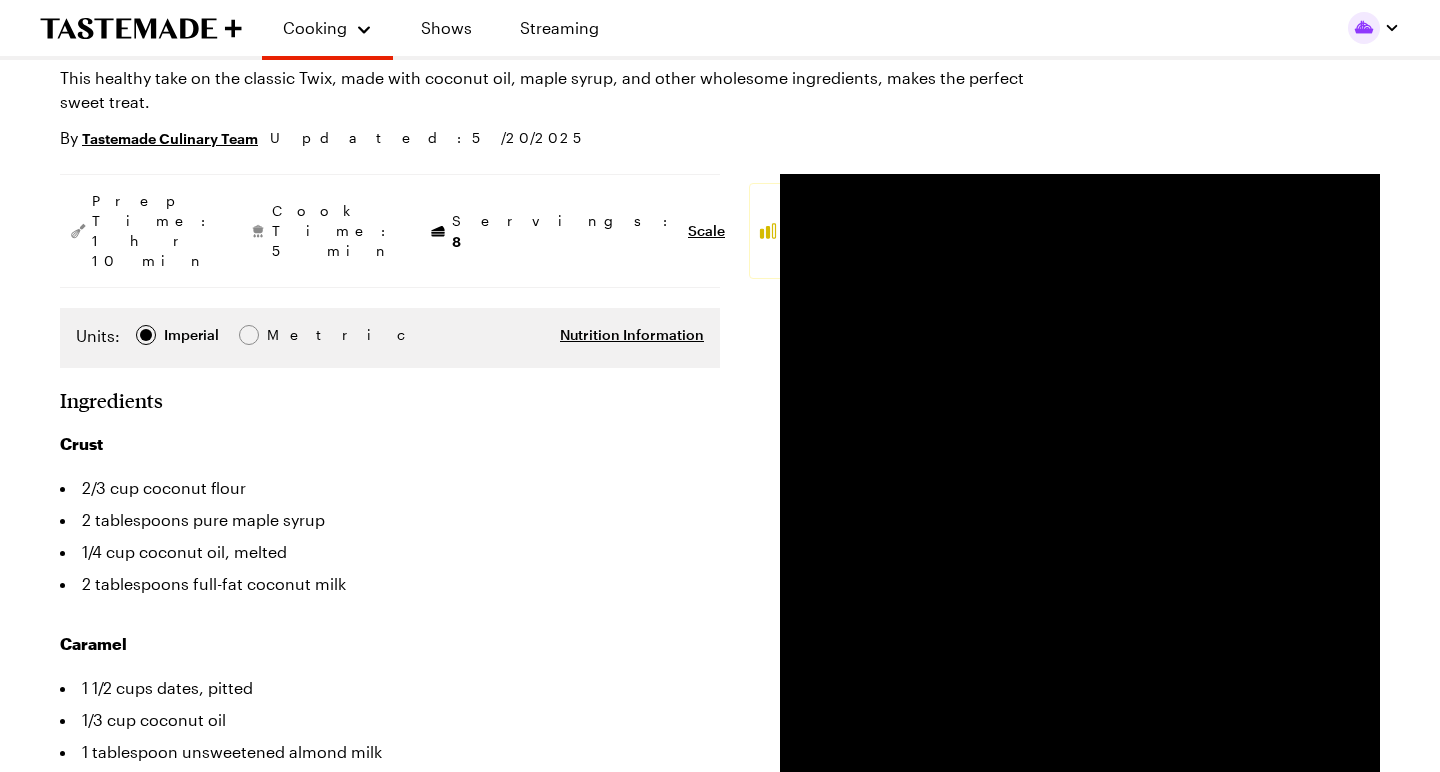 type on "x" 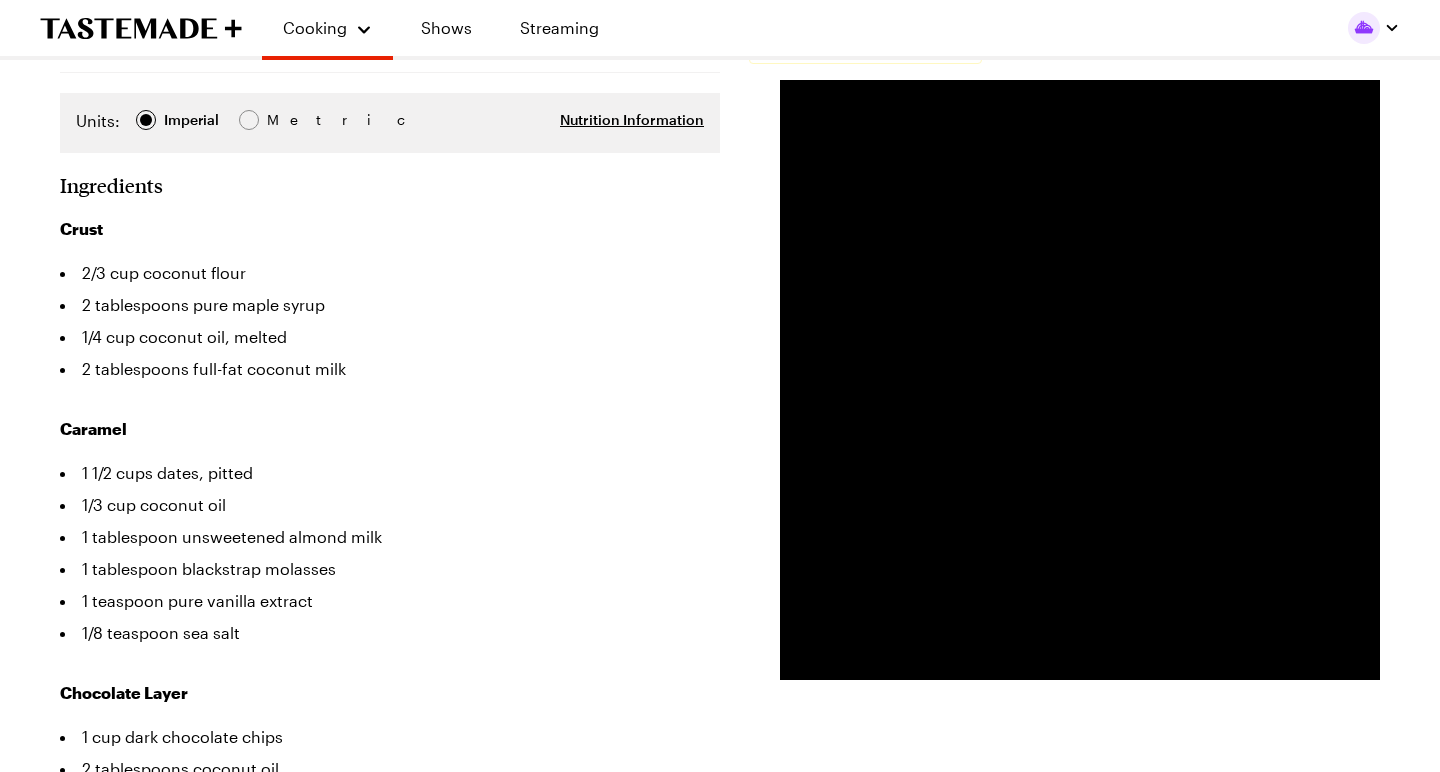 scroll, scrollTop: 405, scrollLeft: 0, axis: vertical 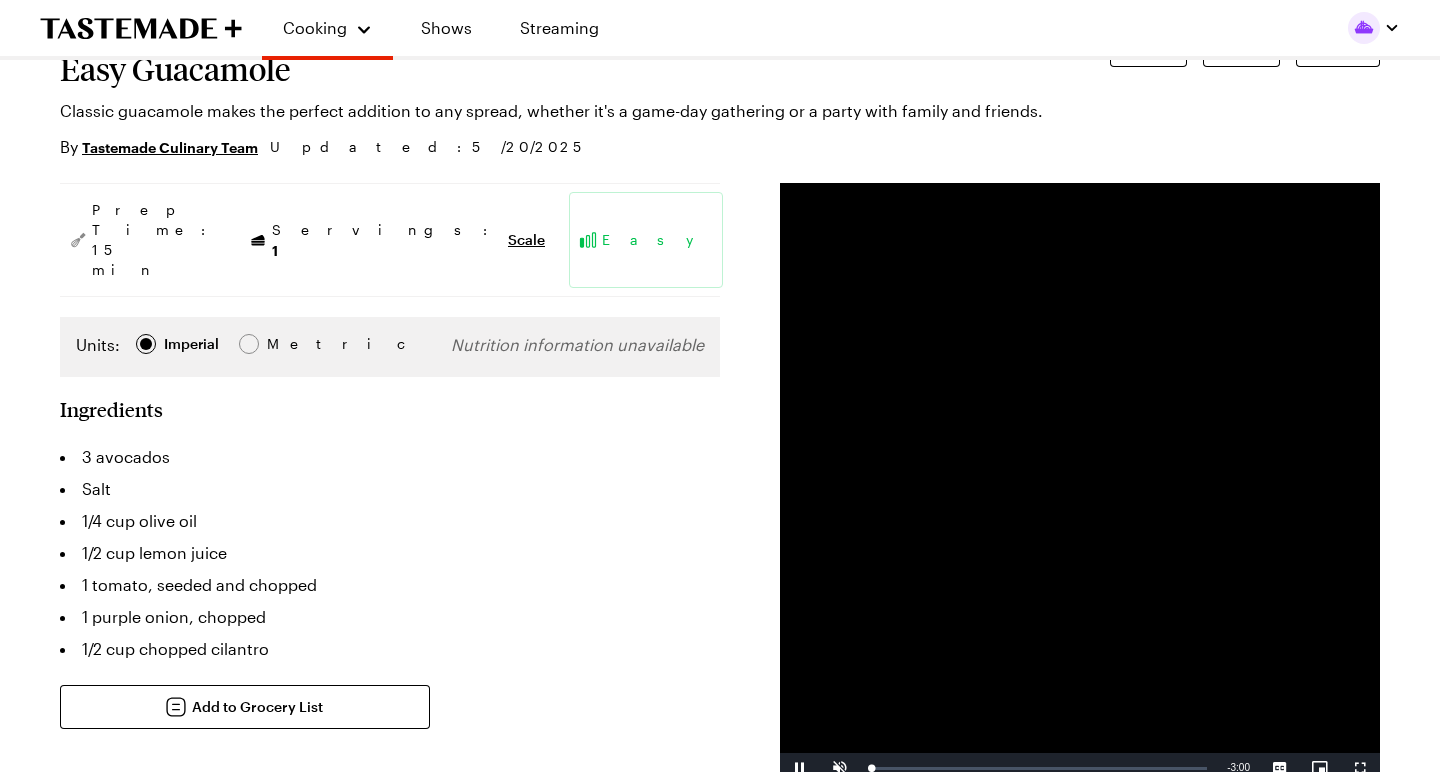 type on "x" 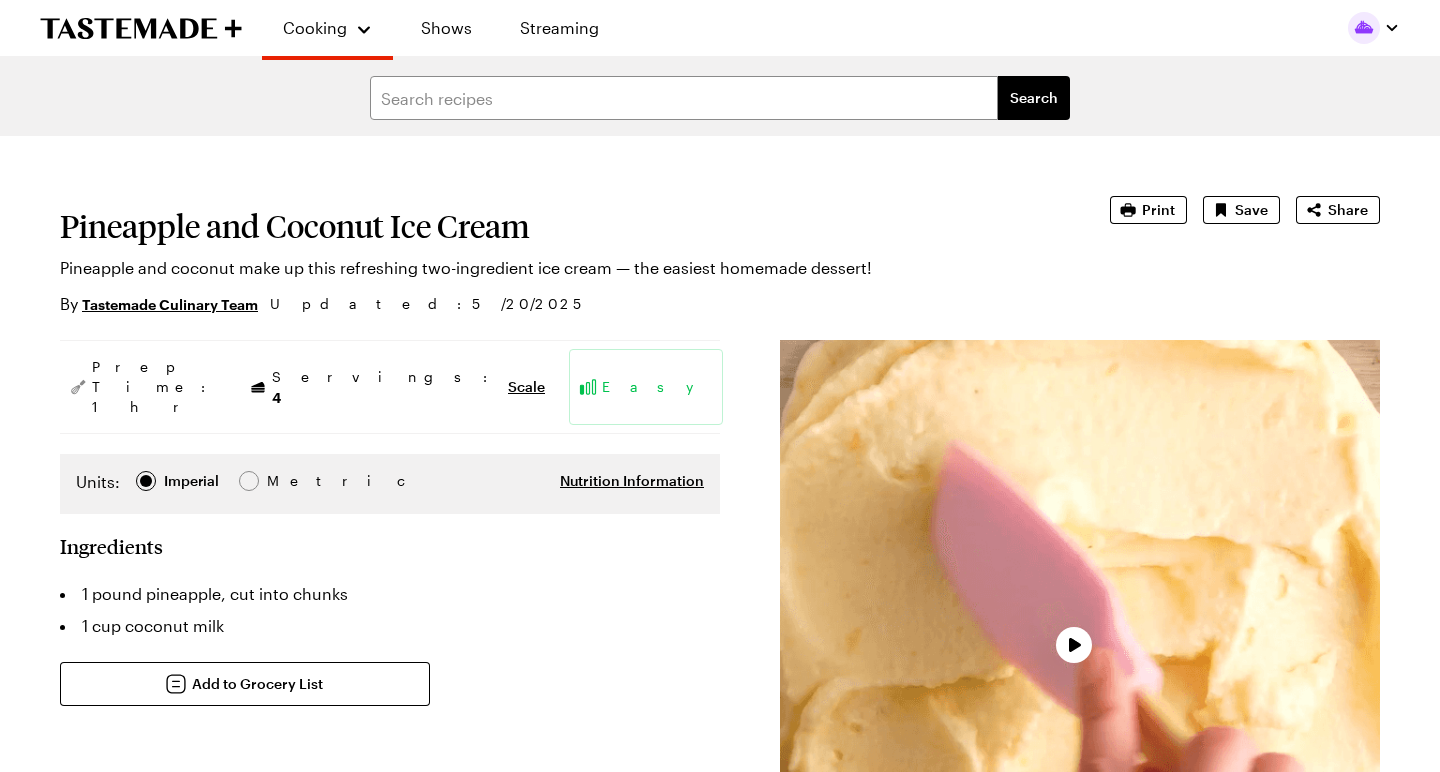 scroll, scrollTop: 0, scrollLeft: 0, axis: both 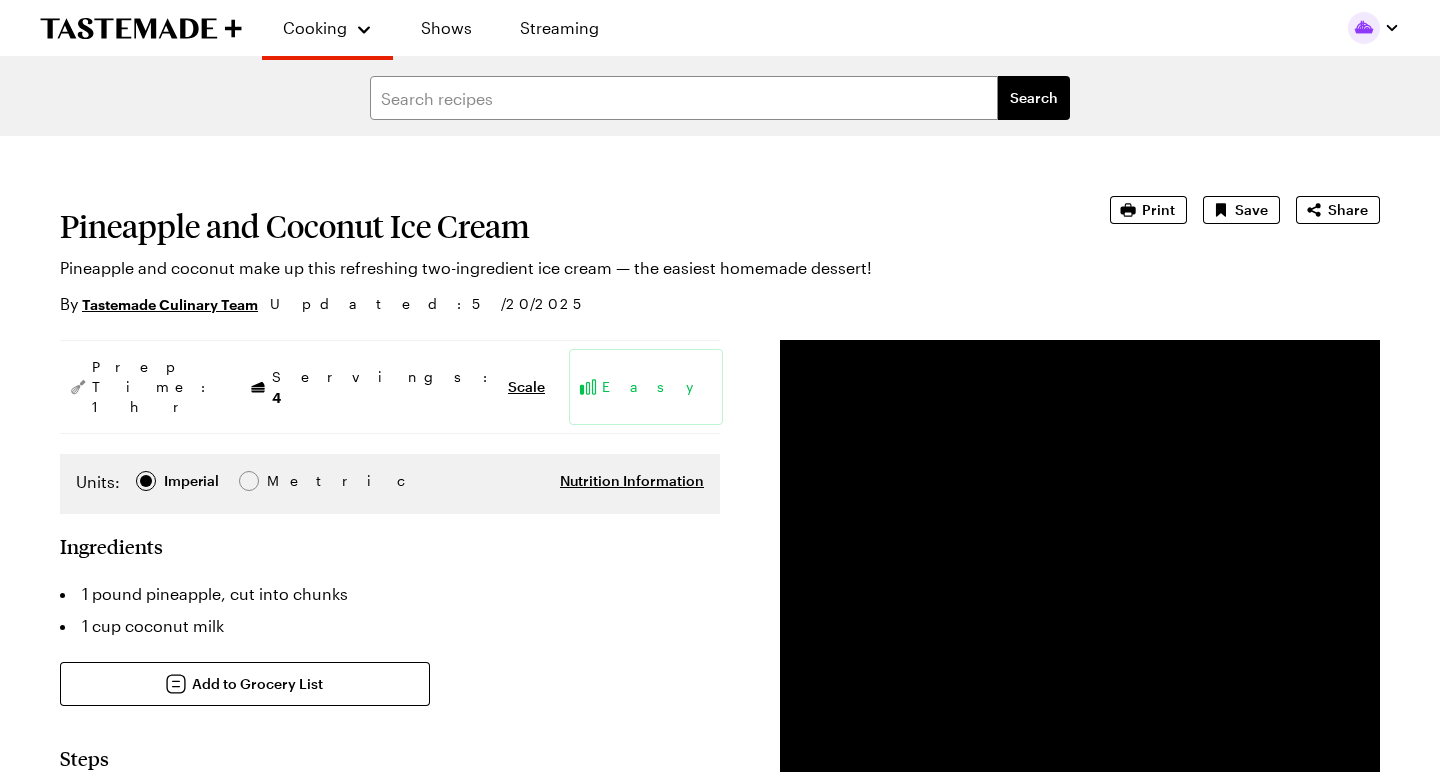 type on "x" 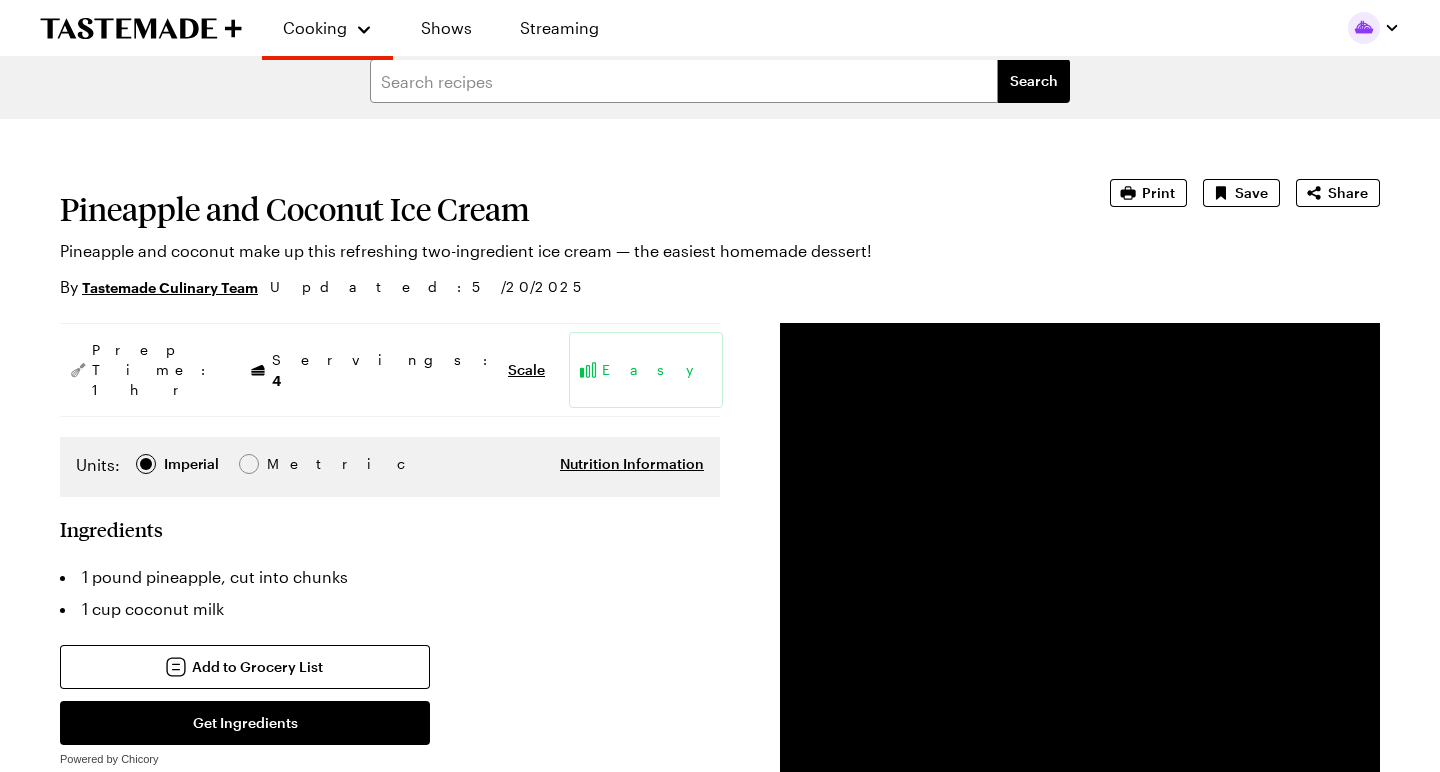 scroll, scrollTop: 24, scrollLeft: 0, axis: vertical 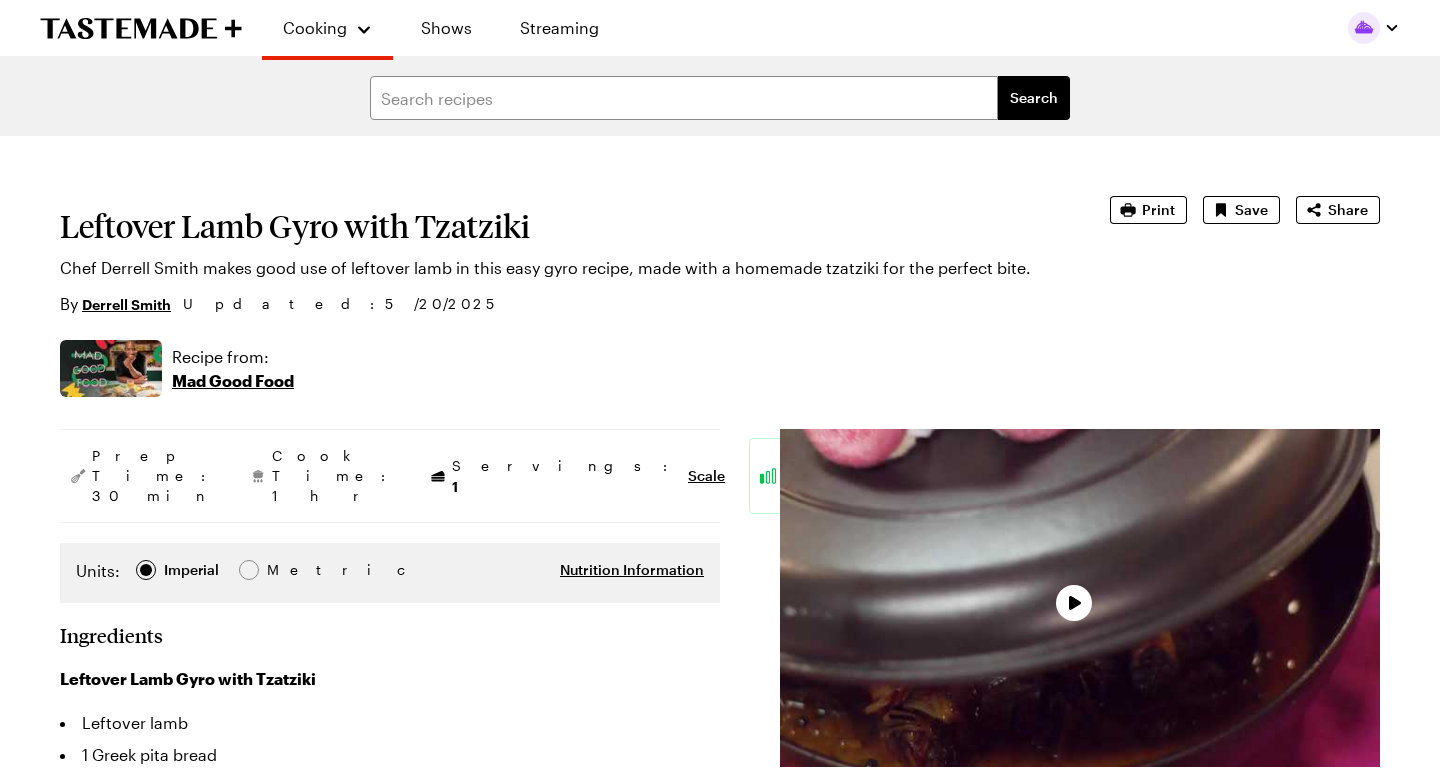type on "x" 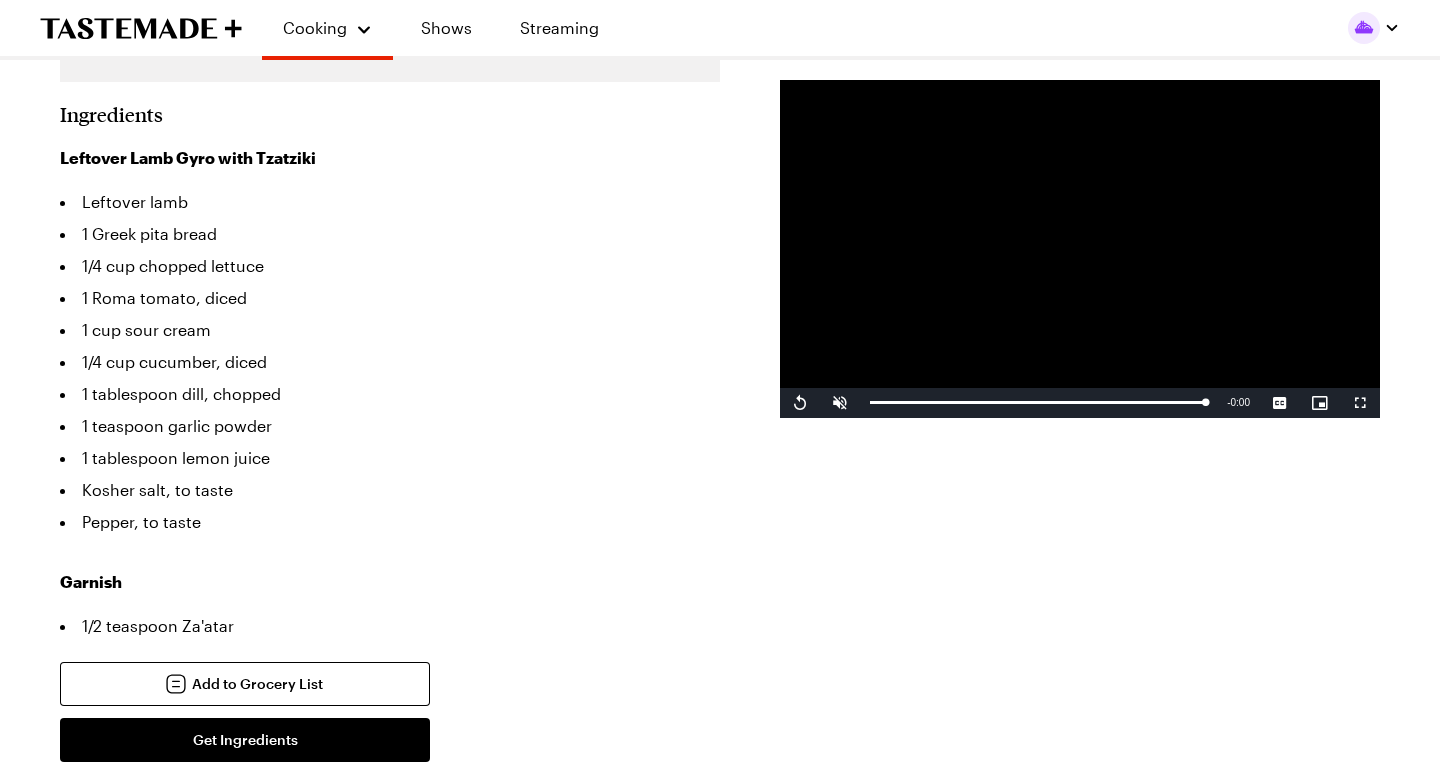 scroll, scrollTop: 519, scrollLeft: 0, axis: vertical 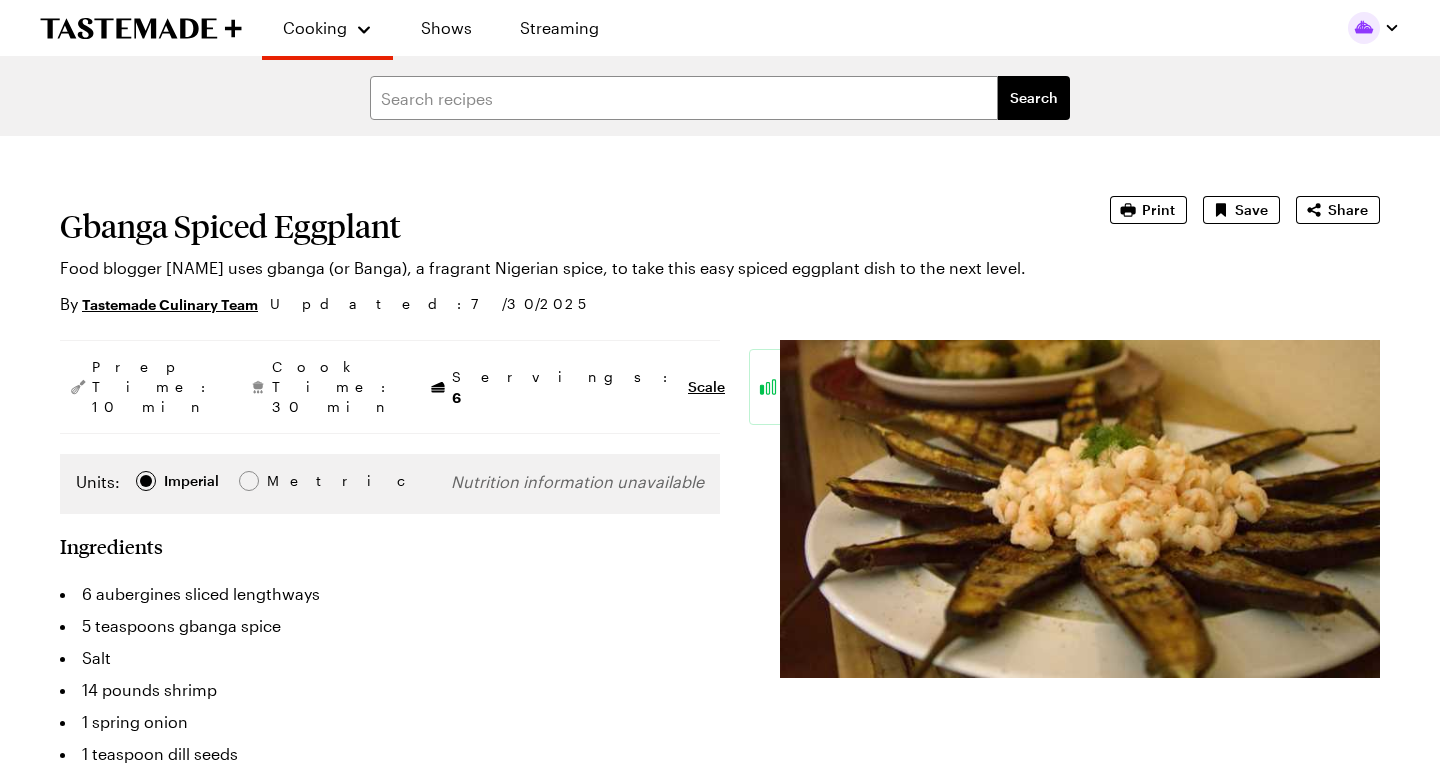 type on "x" 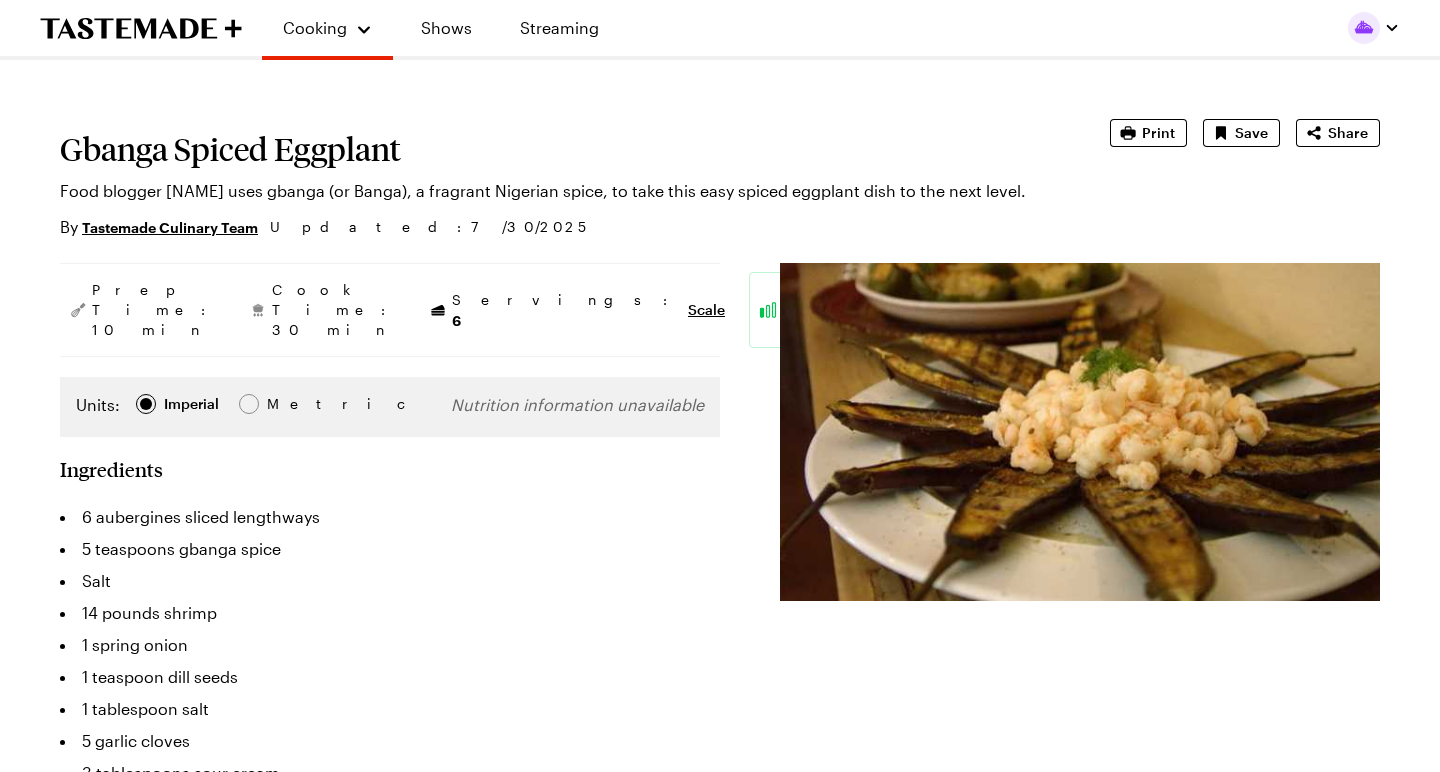 scroll, scrollTop: 47, scrollLeft: 0, axis: vertical 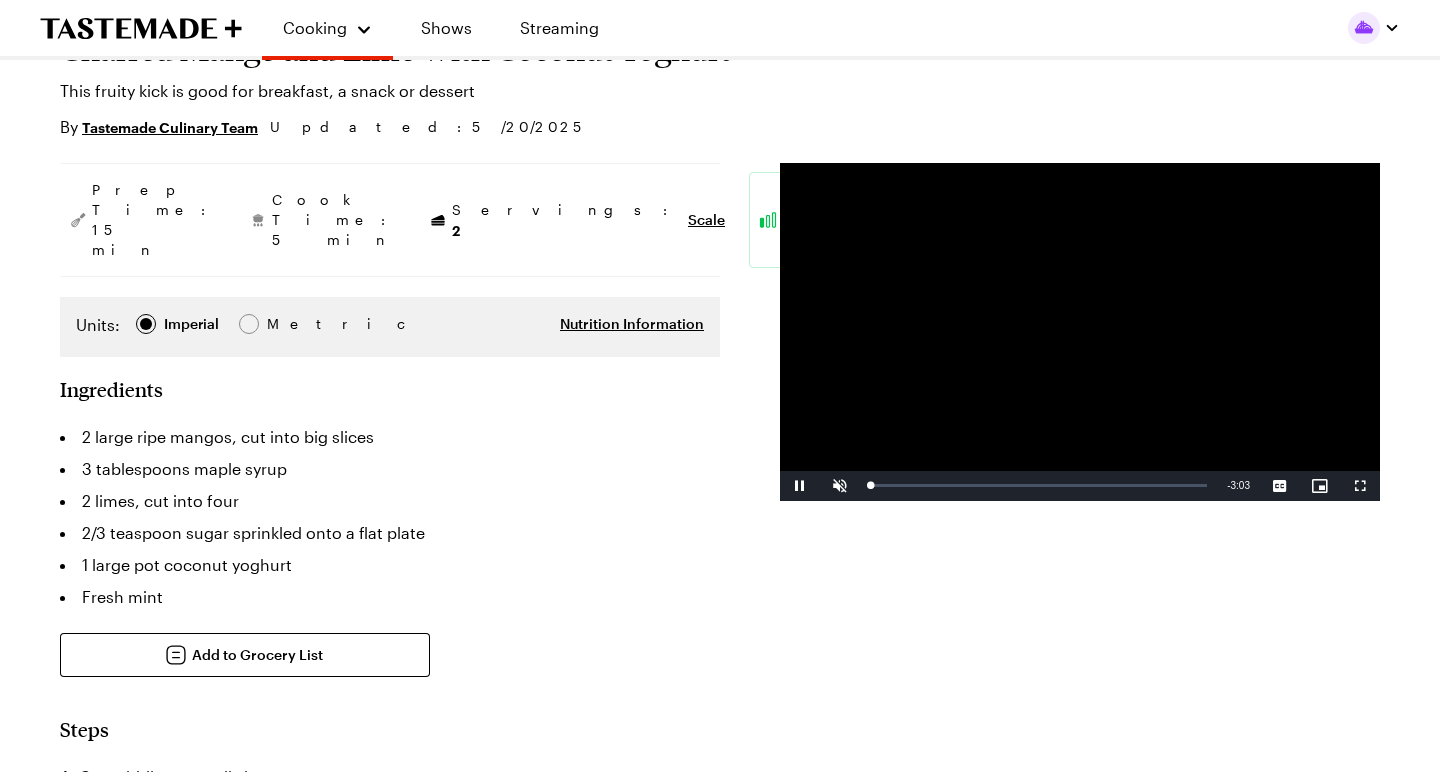 type on "x" 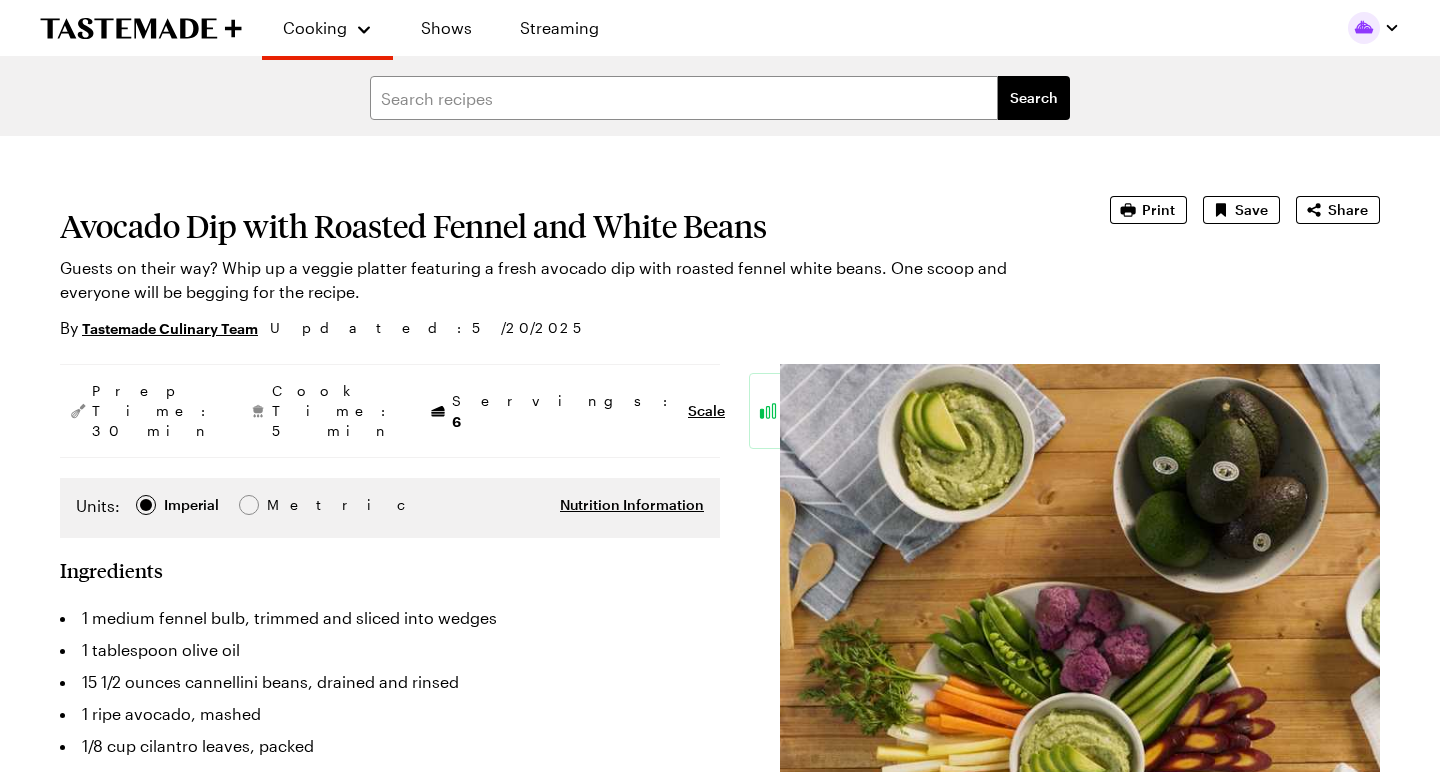 scroll, scrollTop: 0, scrollLeft: 0, axis: both 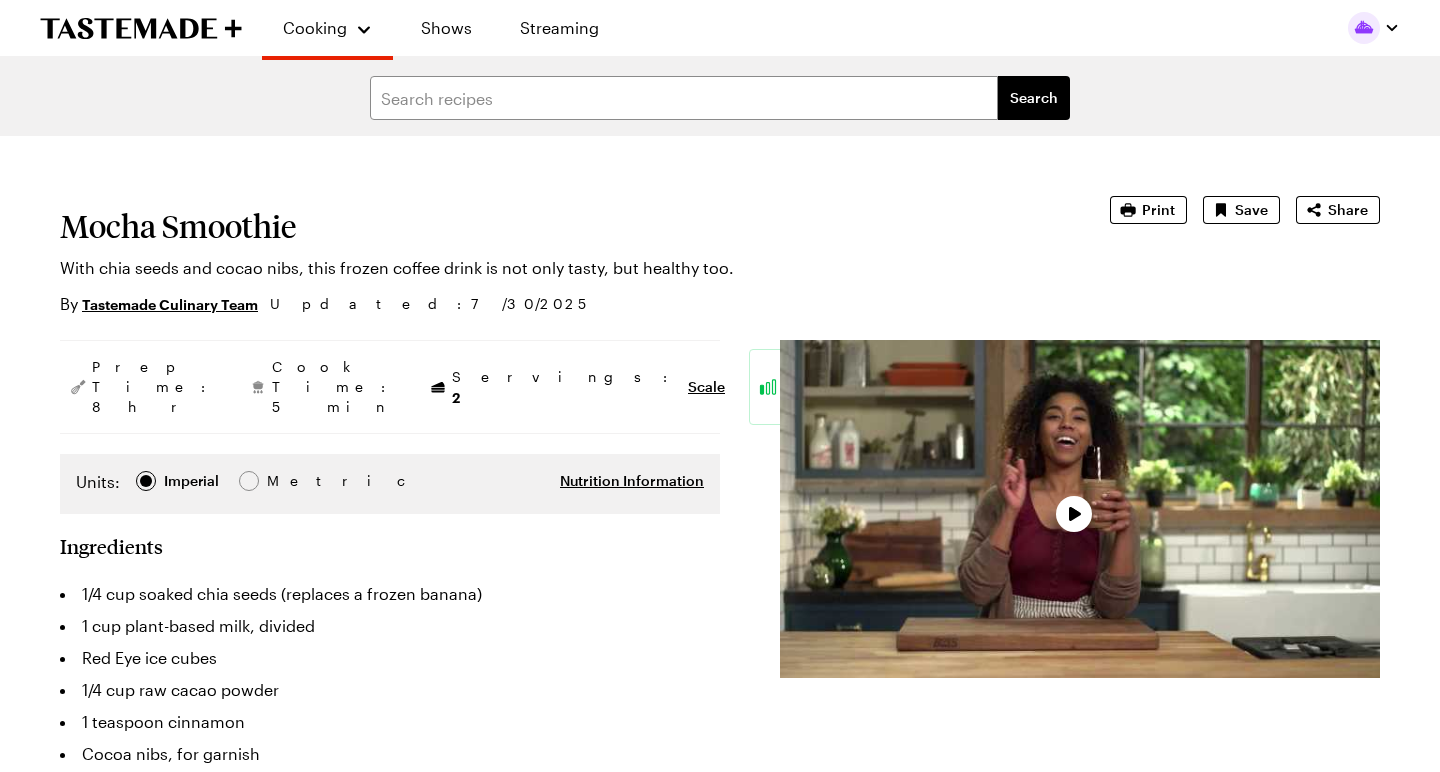 type on "x" 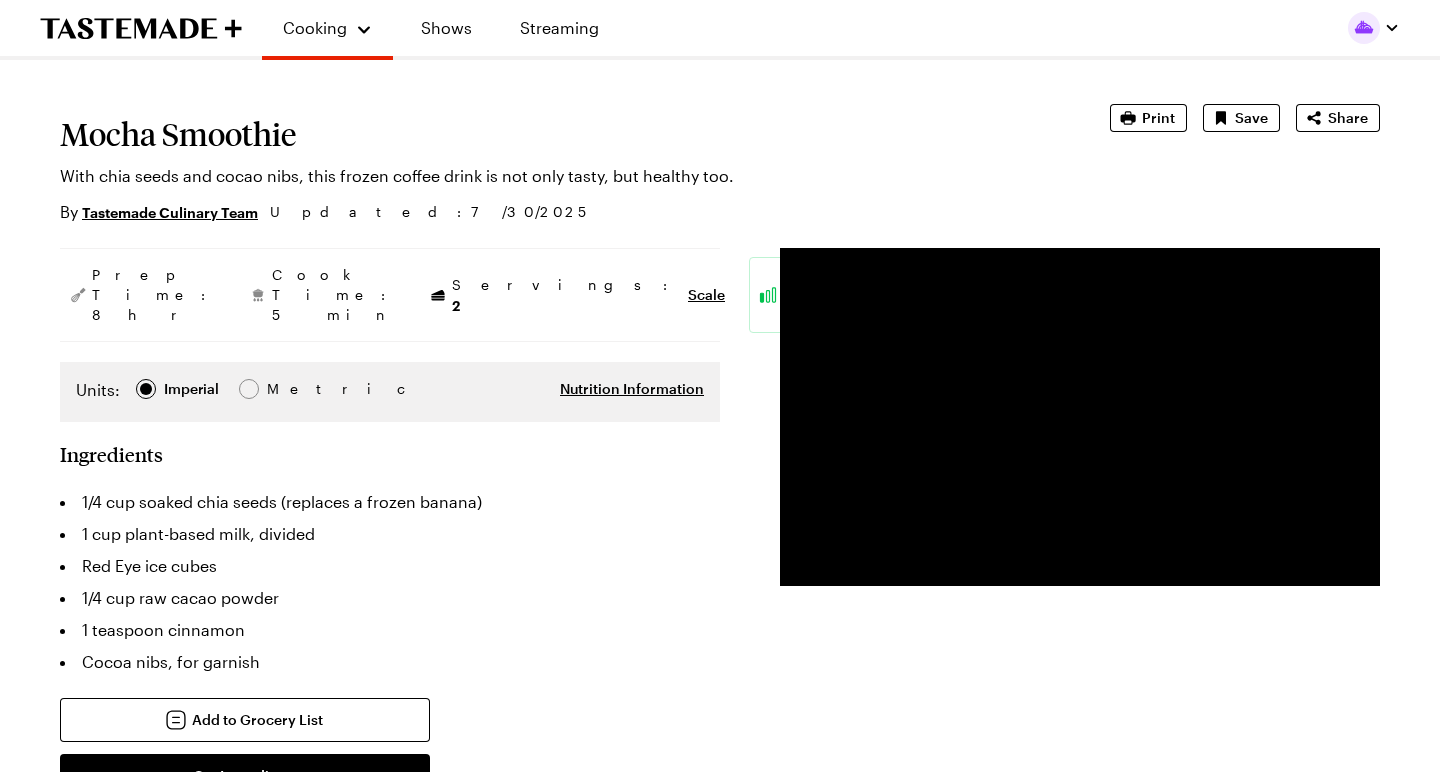 scroll, scrollTop: 92, scrollLeft: 0, axis: vertical 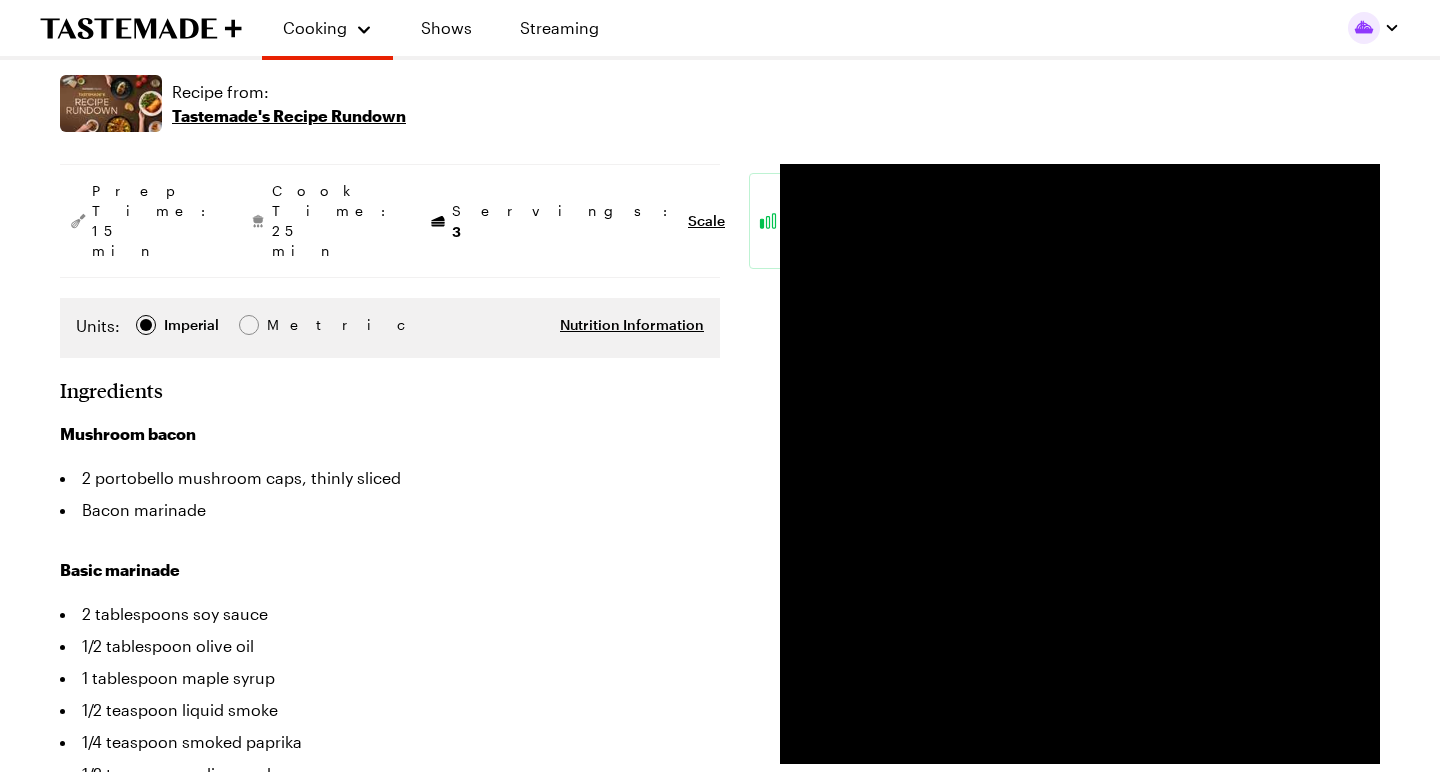 type on "x" 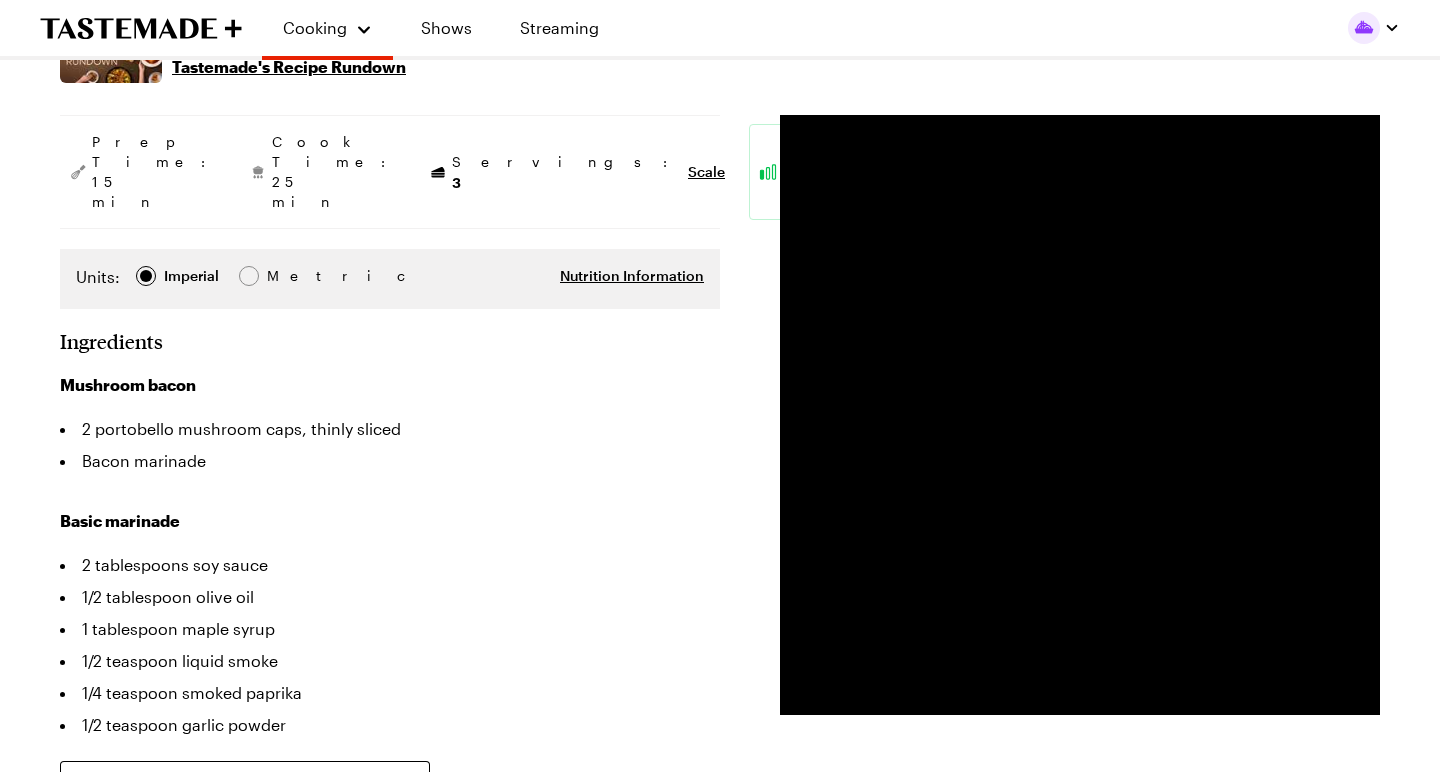 scroll, scrollTop: 313, scrollLeft: 0, axis: vertical 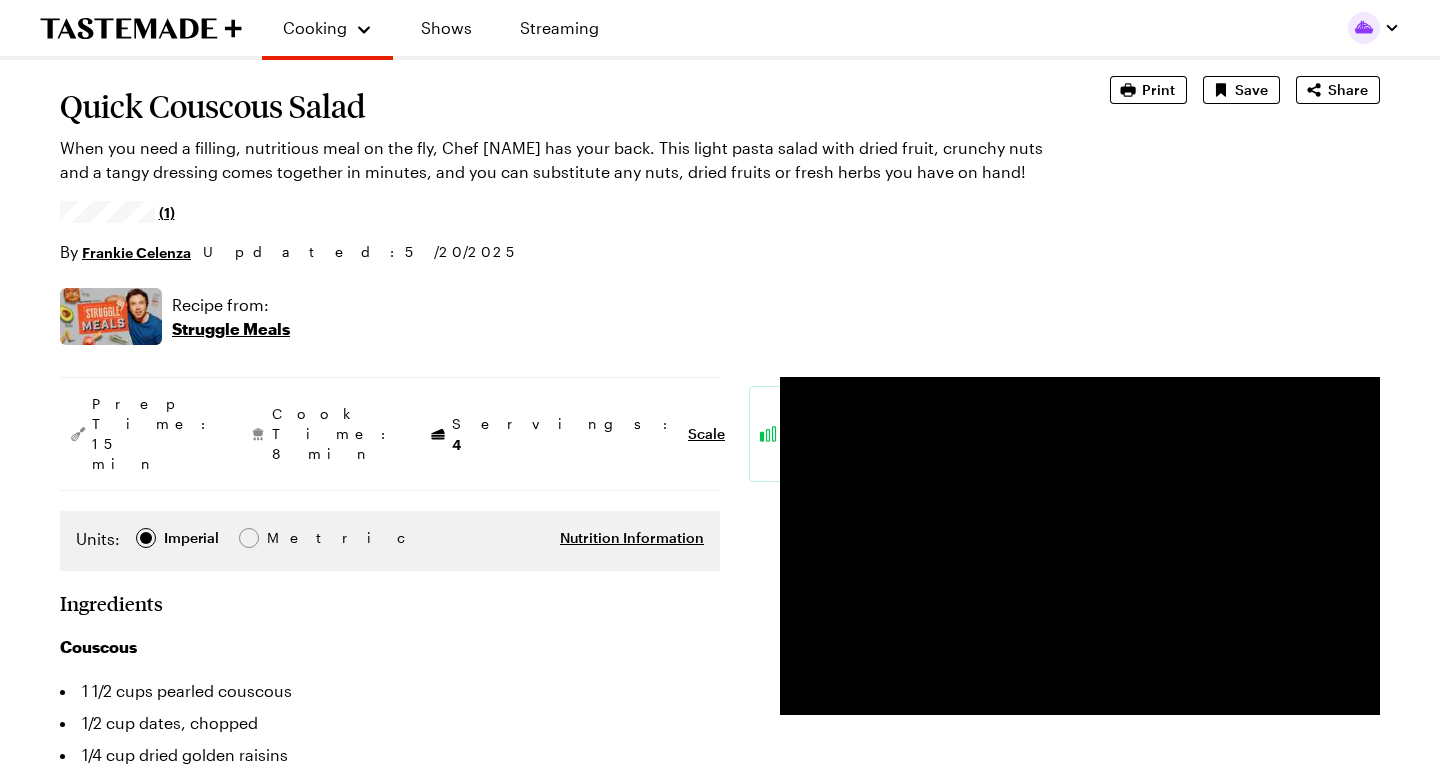 type on "x" 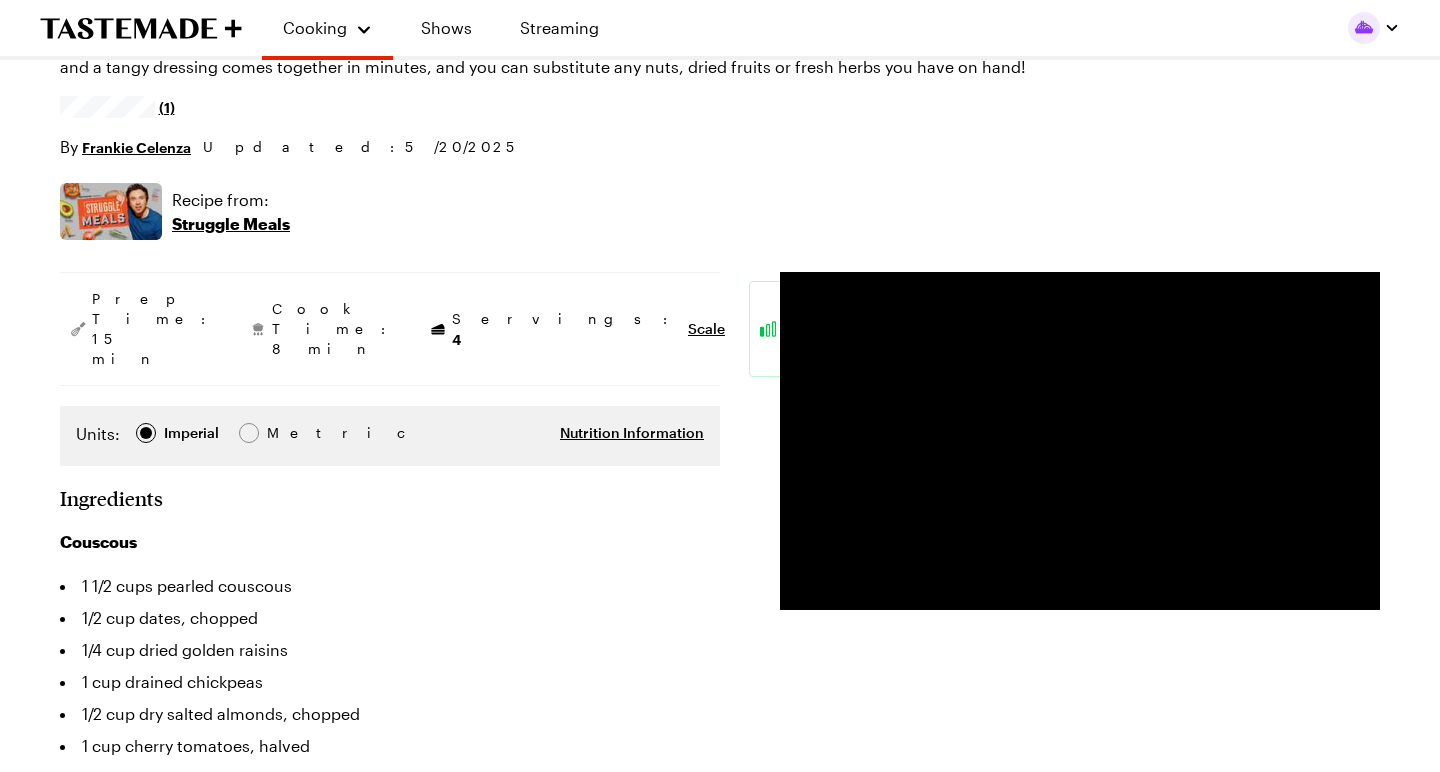 scroll, scrollTop: 224, scrollLeft: 0, axis: vertical 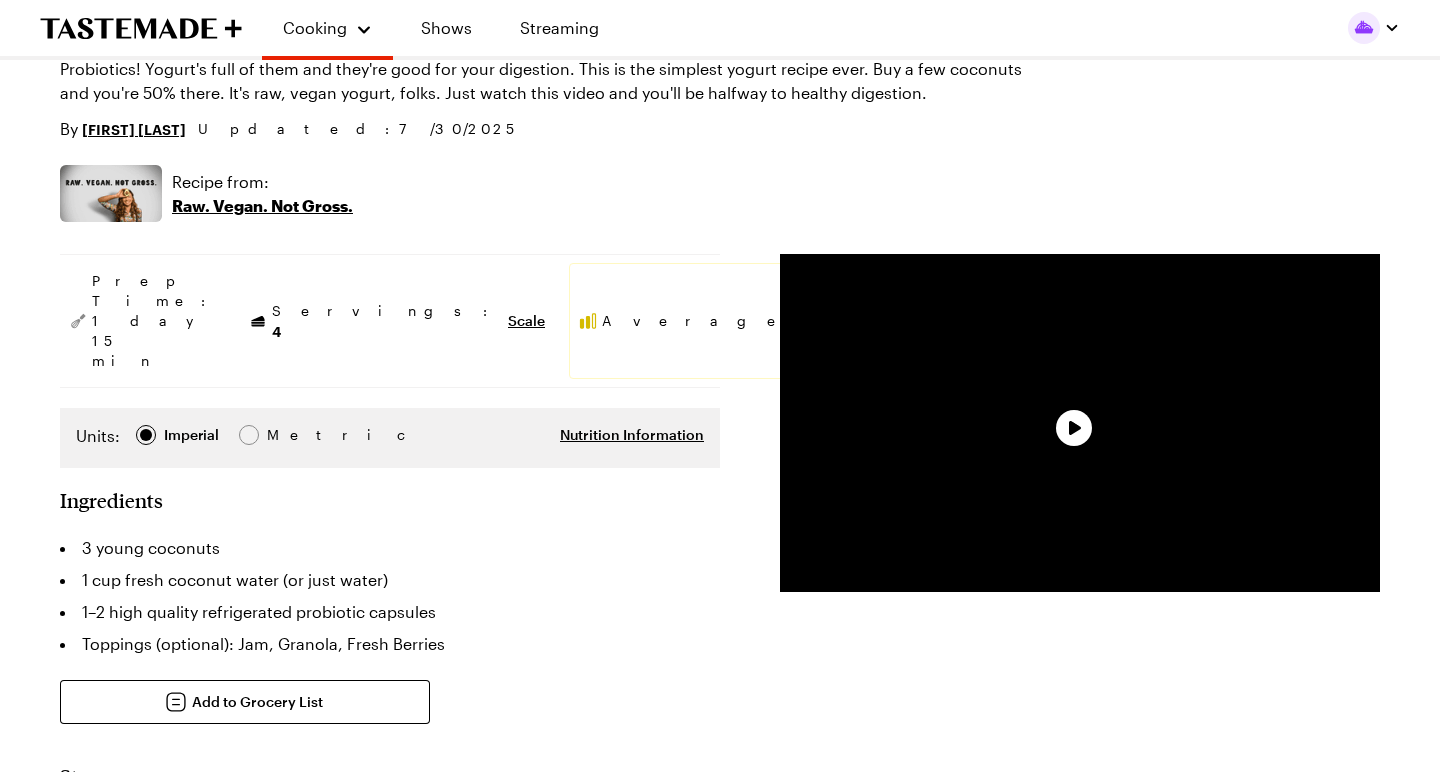 type on "x" 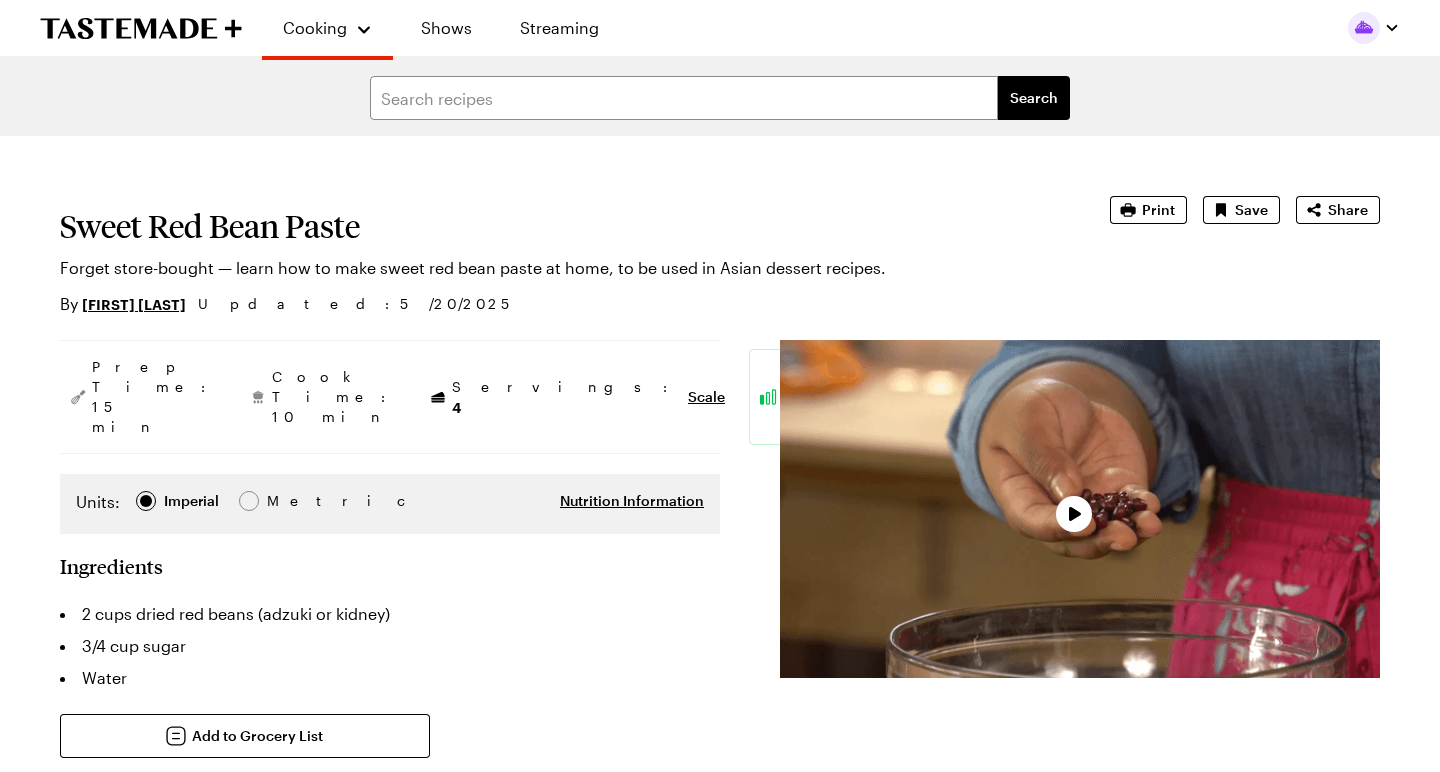 scroll, scrollTop: 0, scrollLeft: 0, axis: both 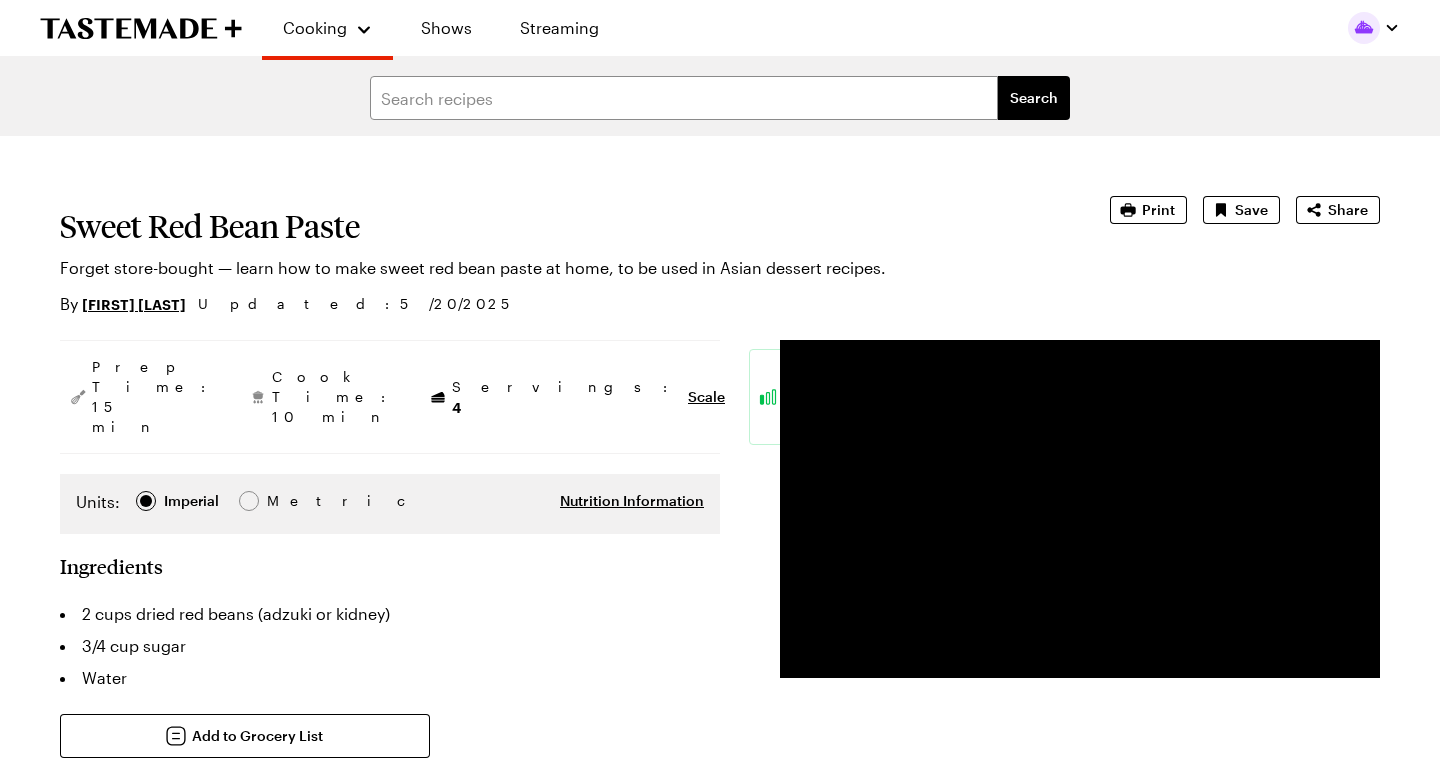 type on "x" 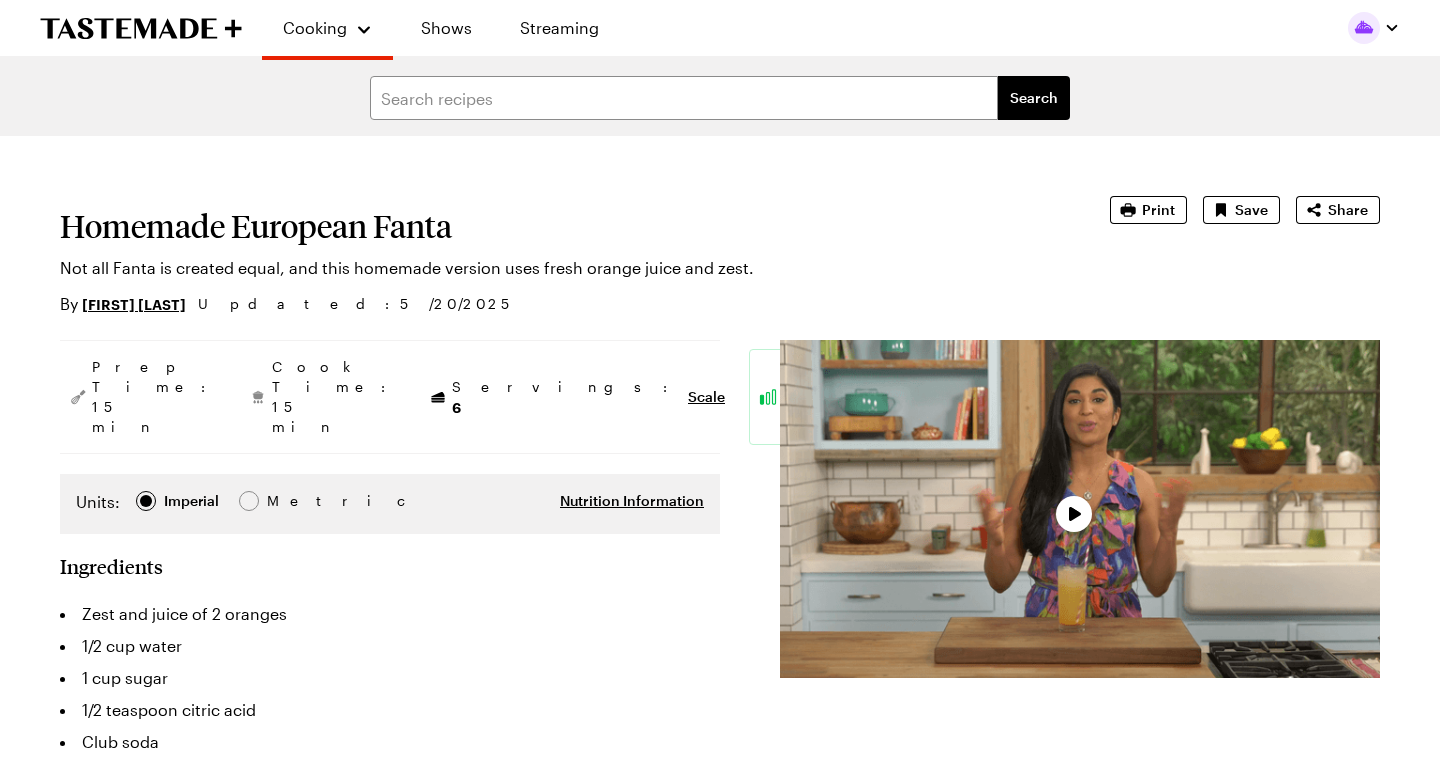 scroll, scrollTop: 0, scrollLeft: 0, axis: both 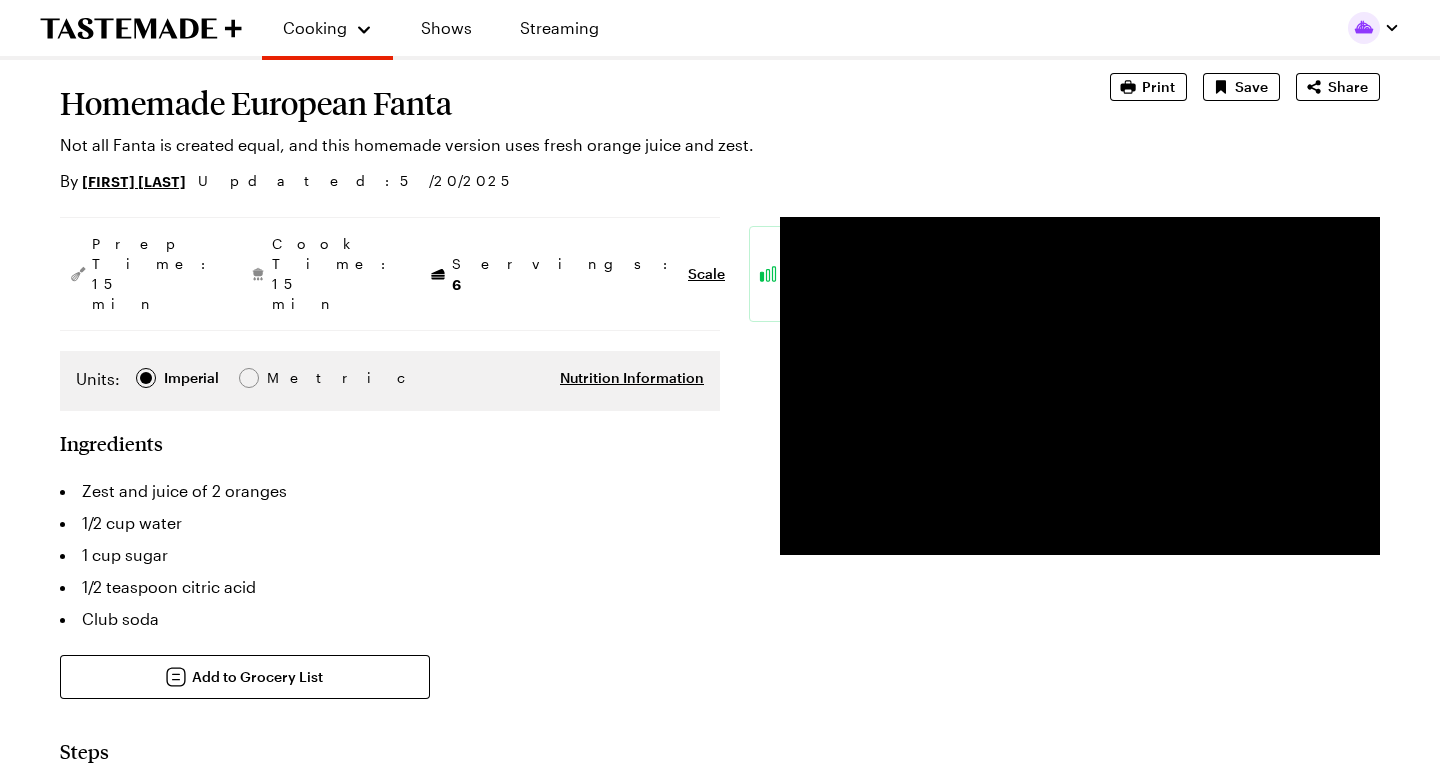 type on "x" 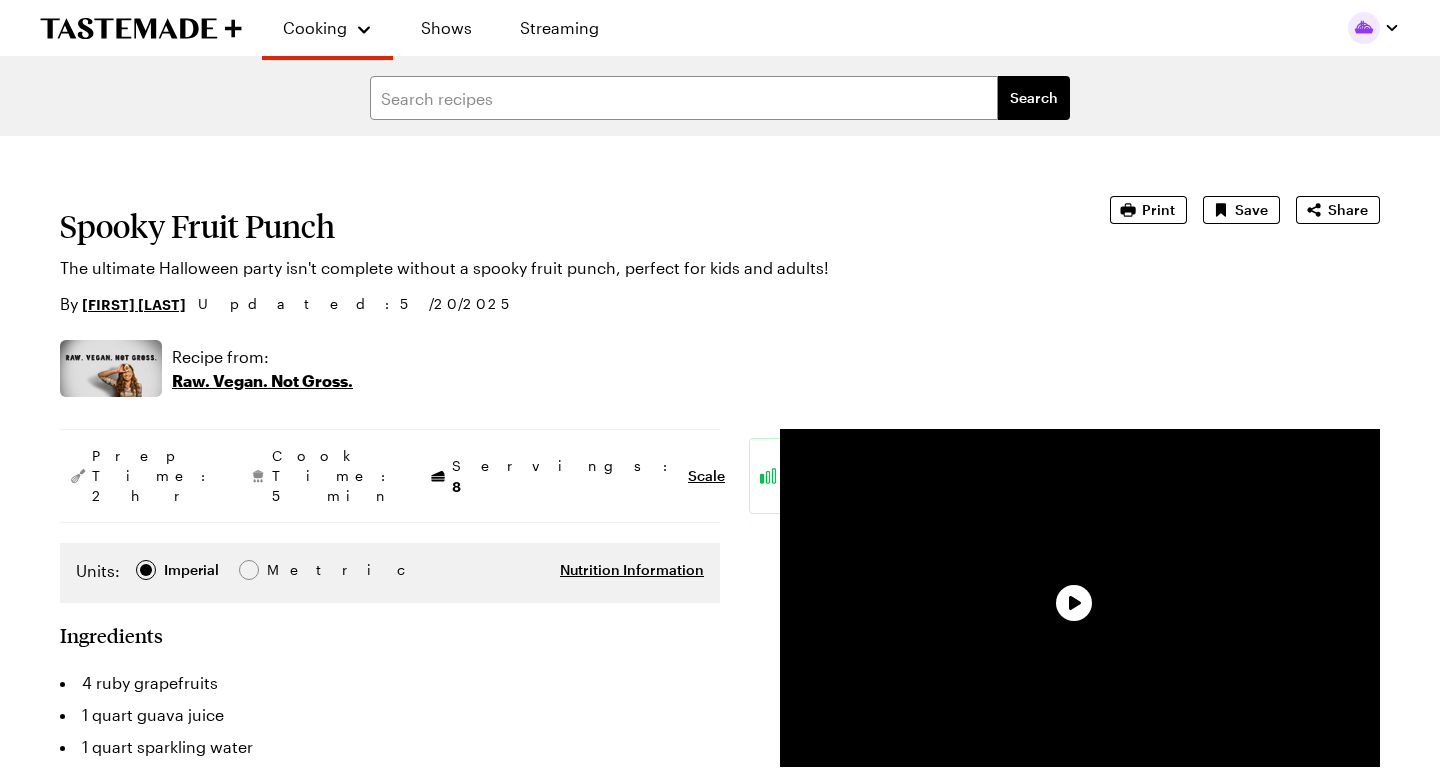 scroll, scrollTop: 0, scrollLeft: 0, axis: both 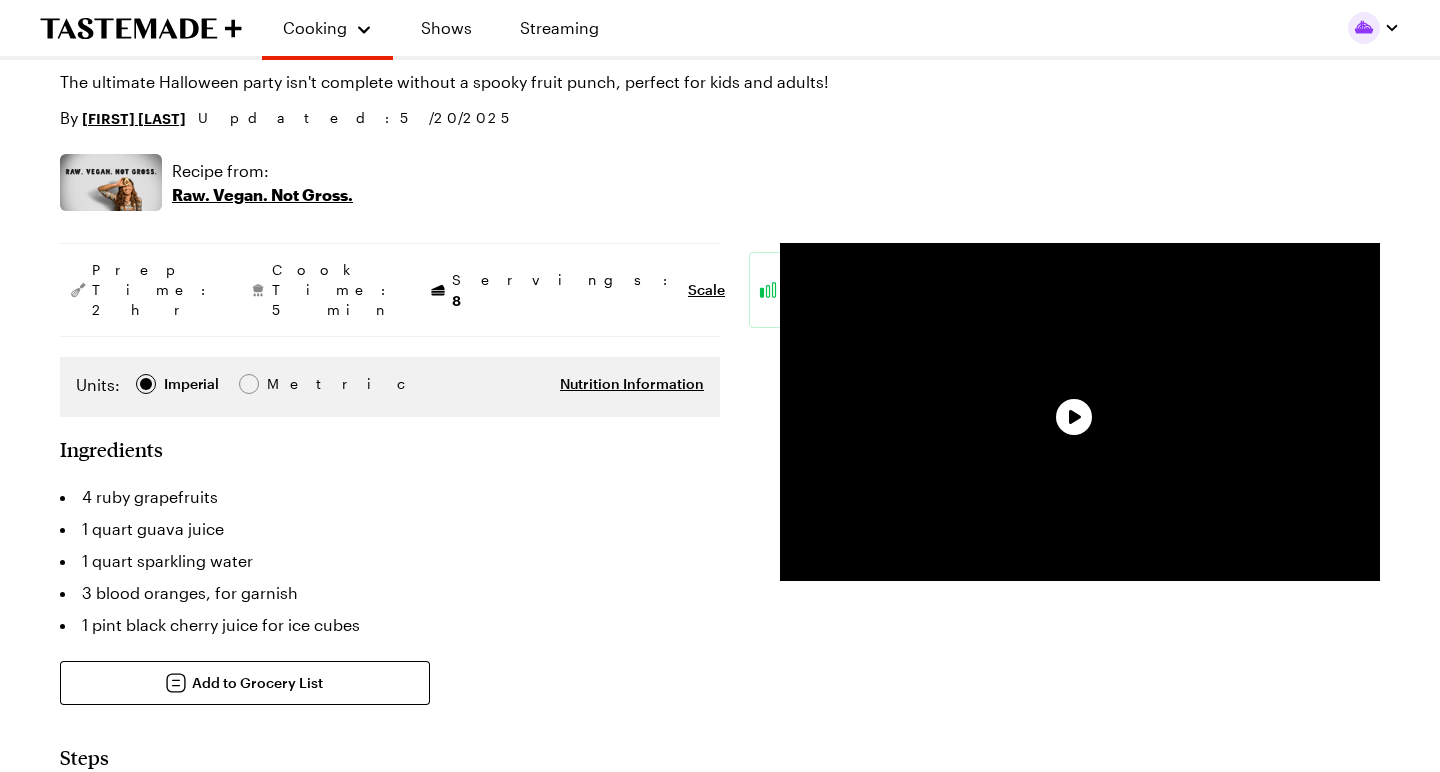 type on "x" 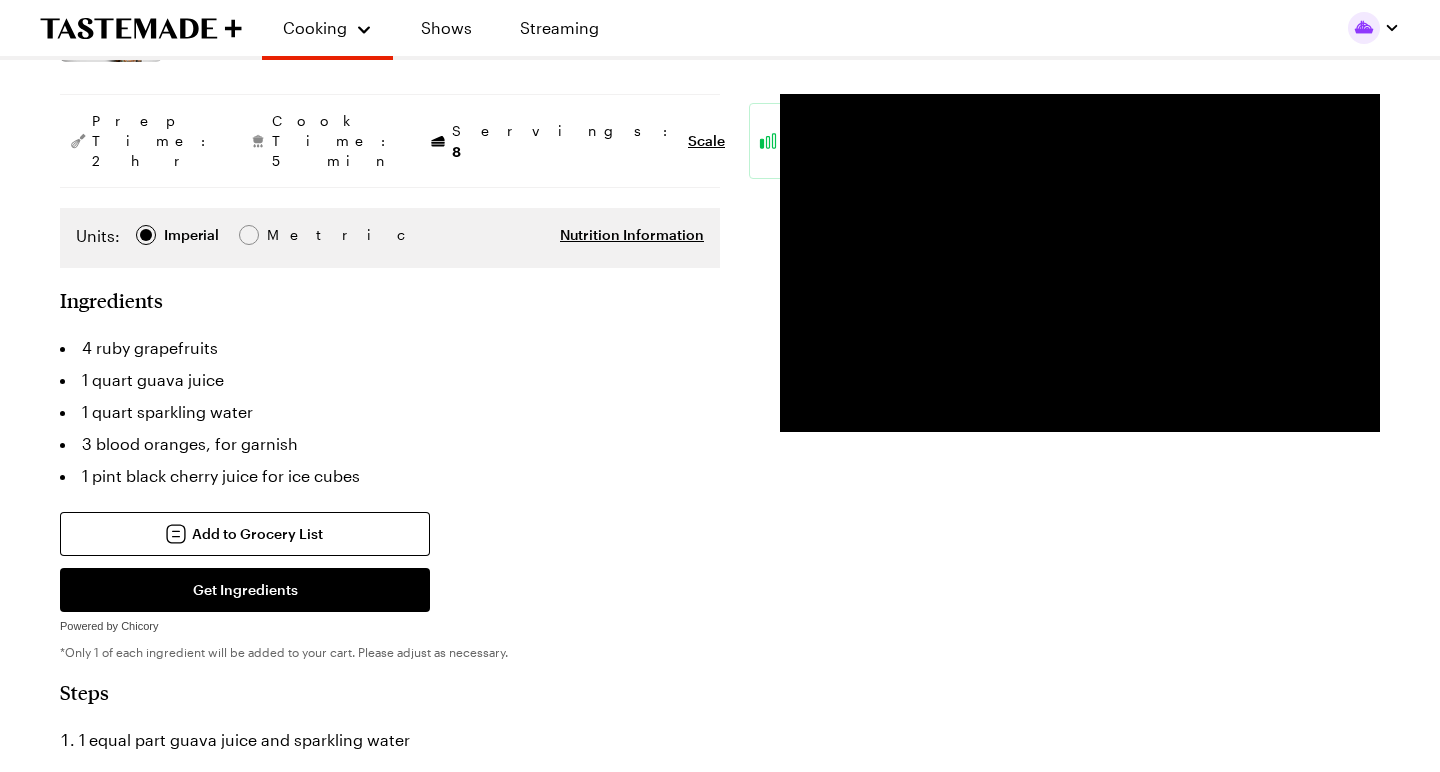 scroll, scrollTop: 336, scrollLeft: 0, axis: vertical 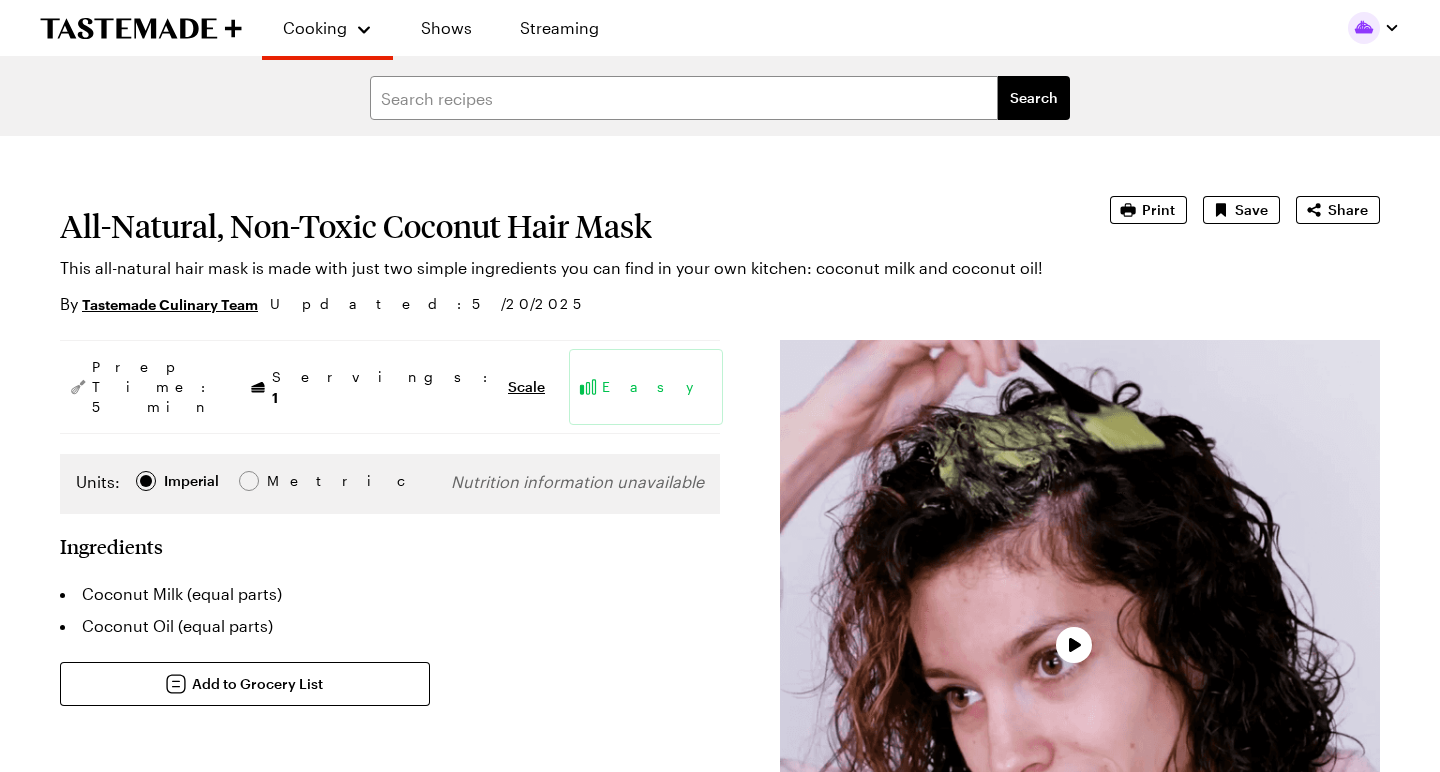 type on "x" 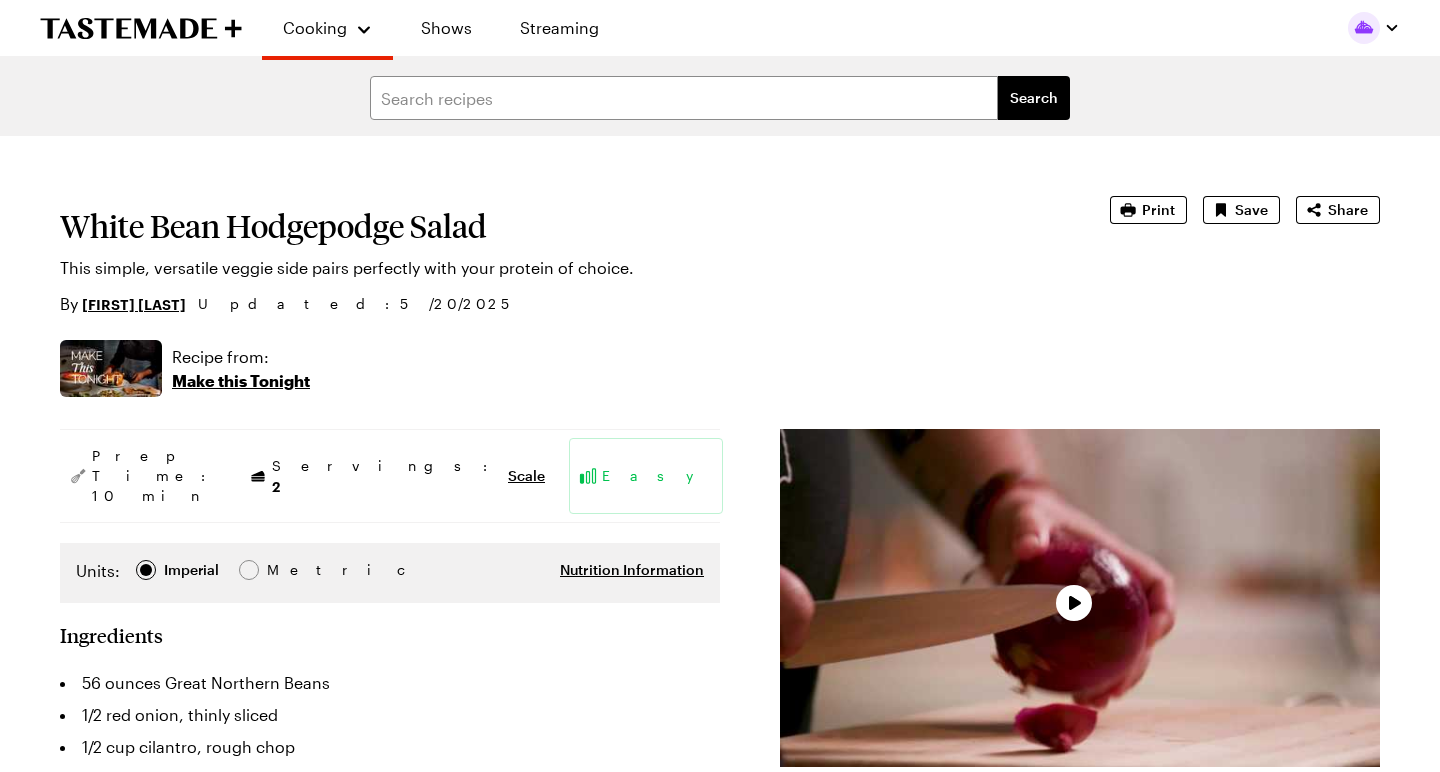 scroll, scrollTop: 0, scrollLeft: 0, axis: both 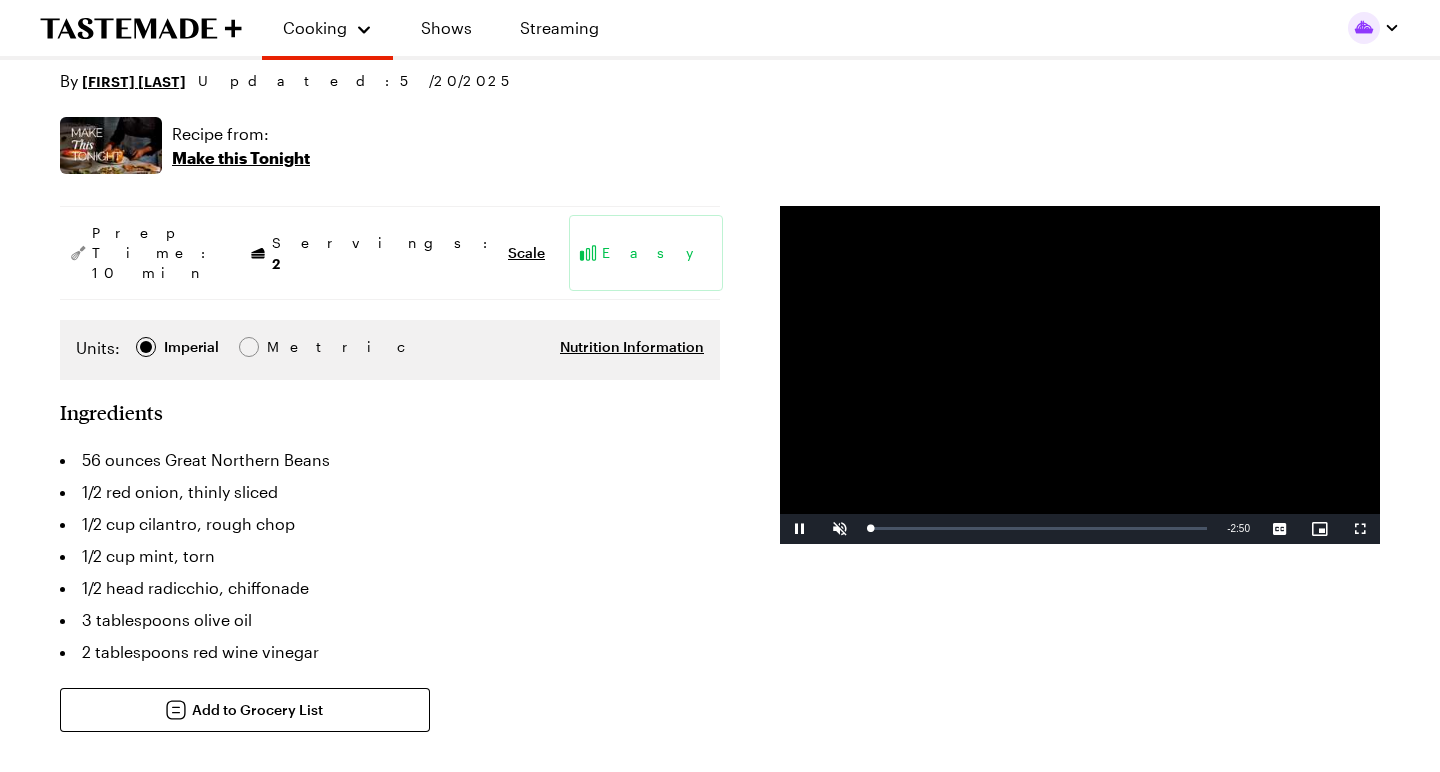 type on "x" 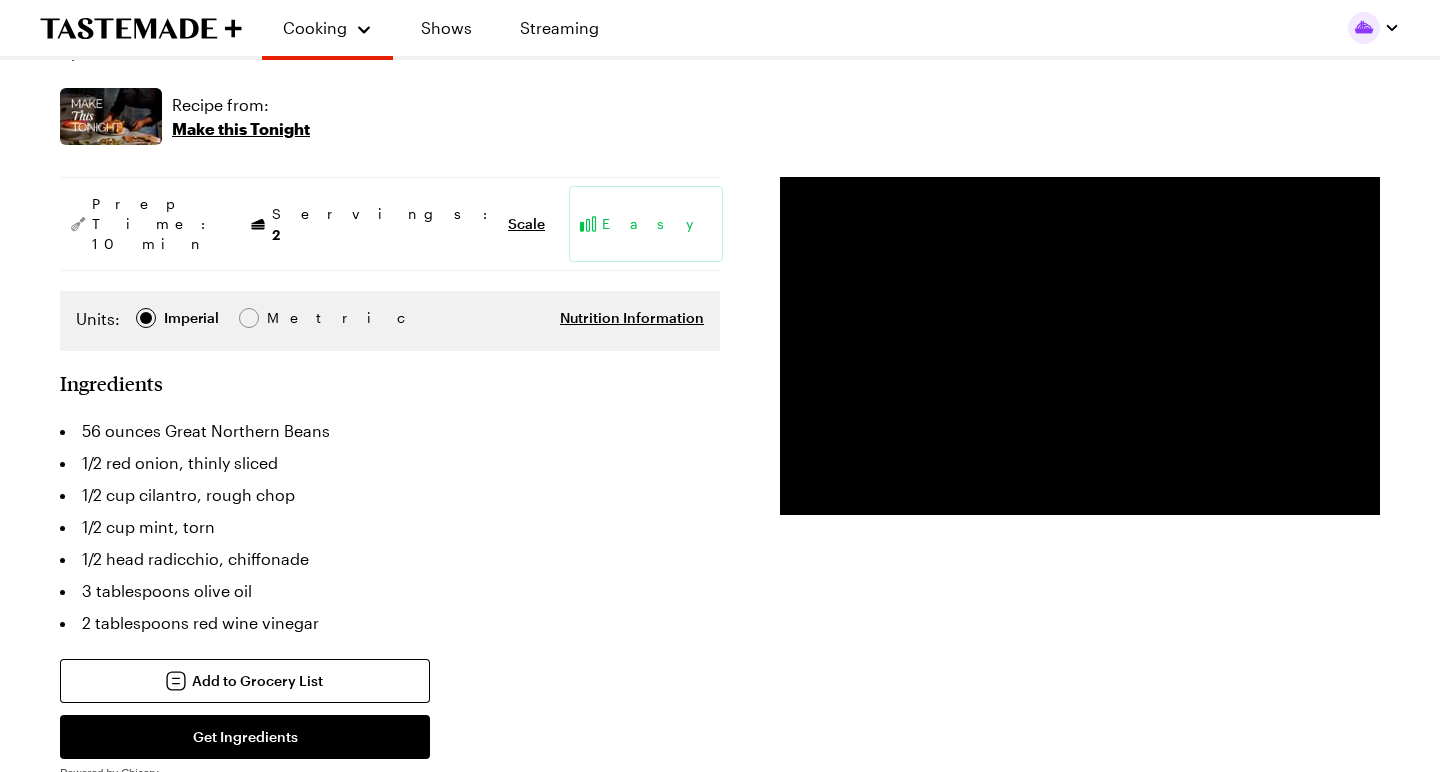 scroll, scrollTop: 252, scrollLeft: 0, axis: vertical 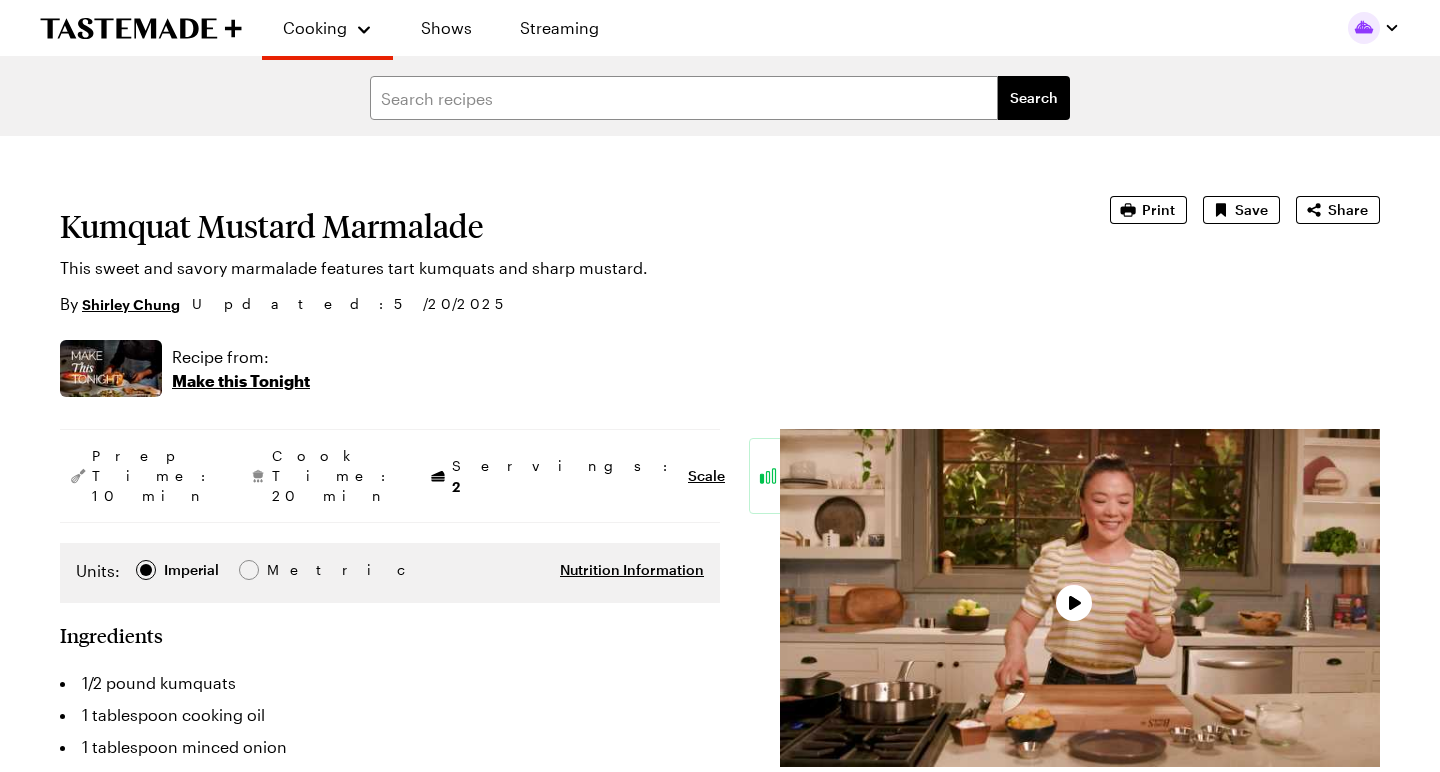 type on "x" 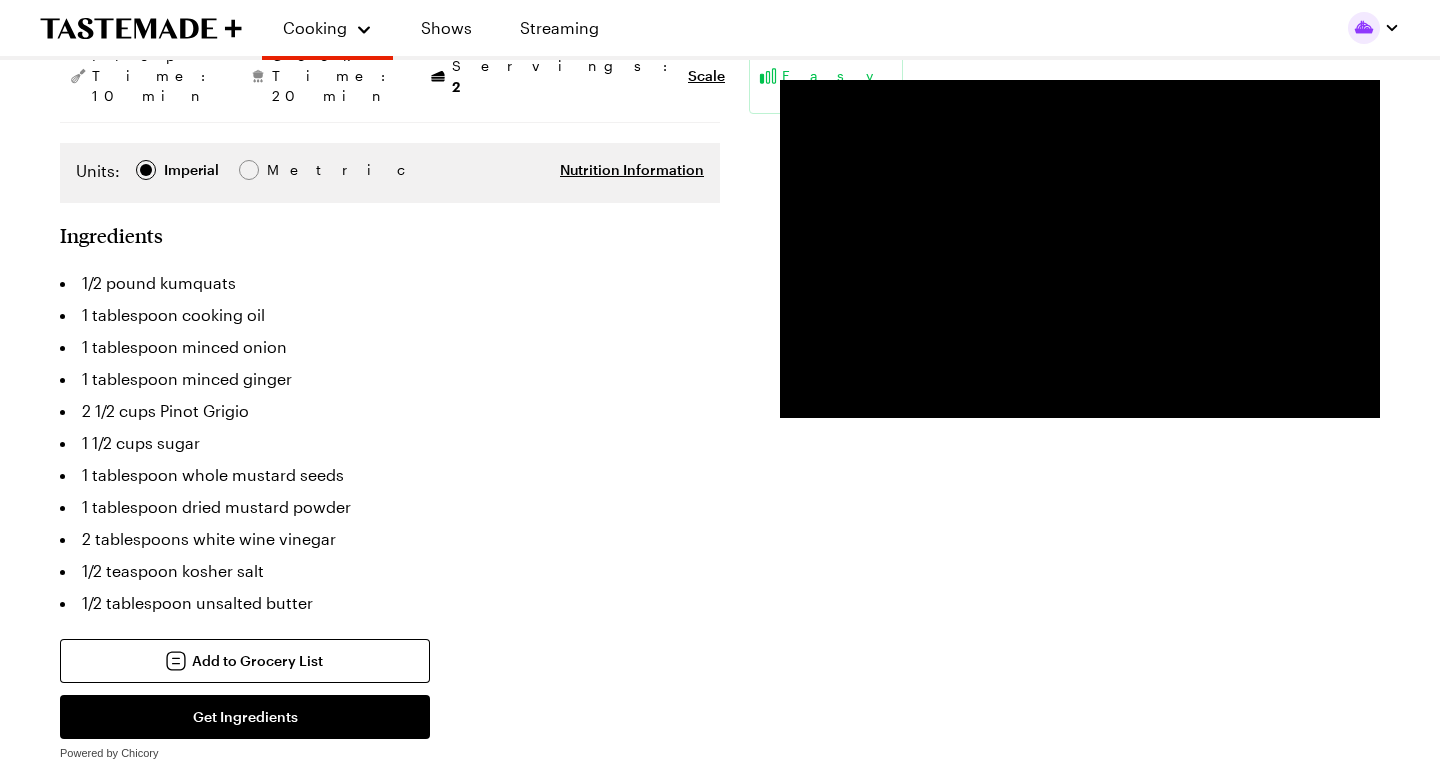 scroll, scrollTop: 400, scrollLeft: 0, axis: vertical 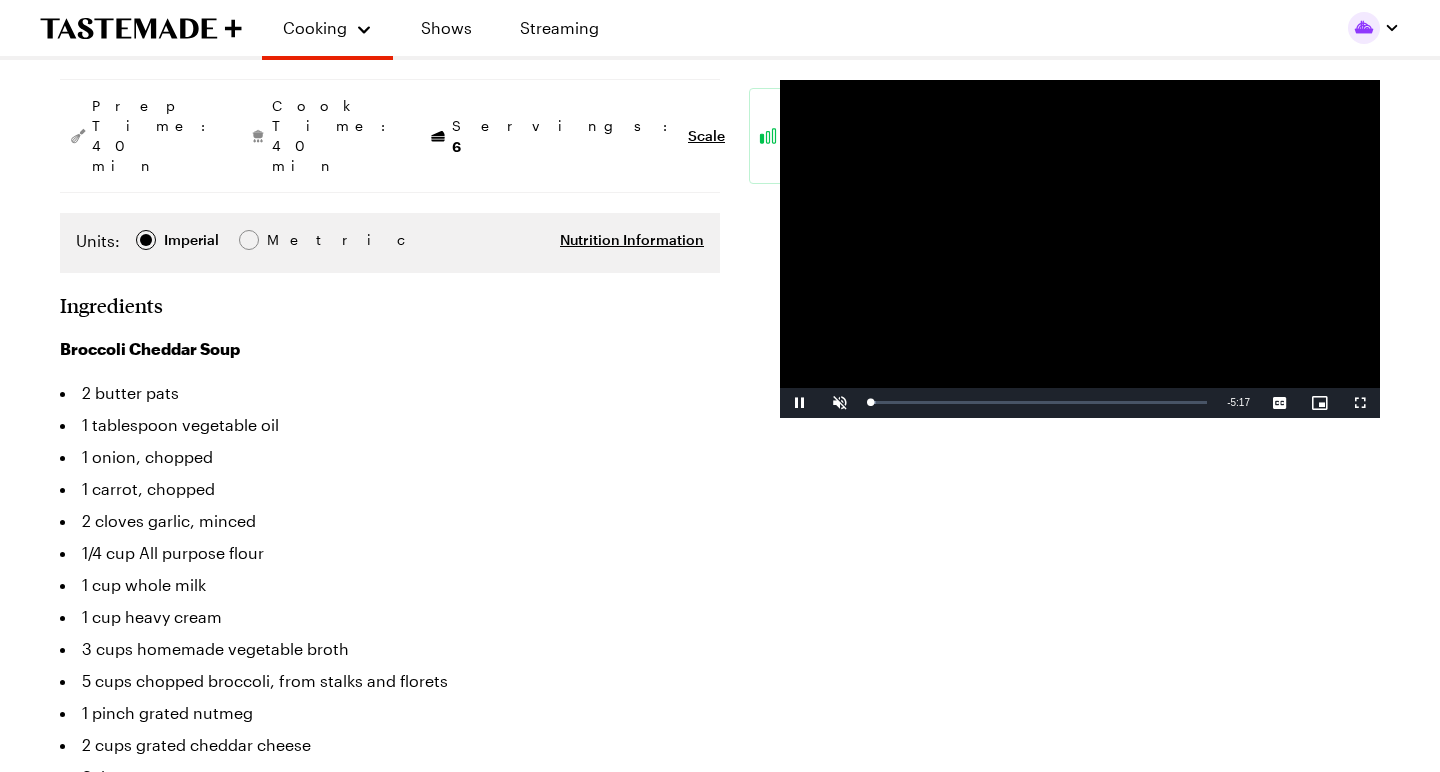 type on "x" 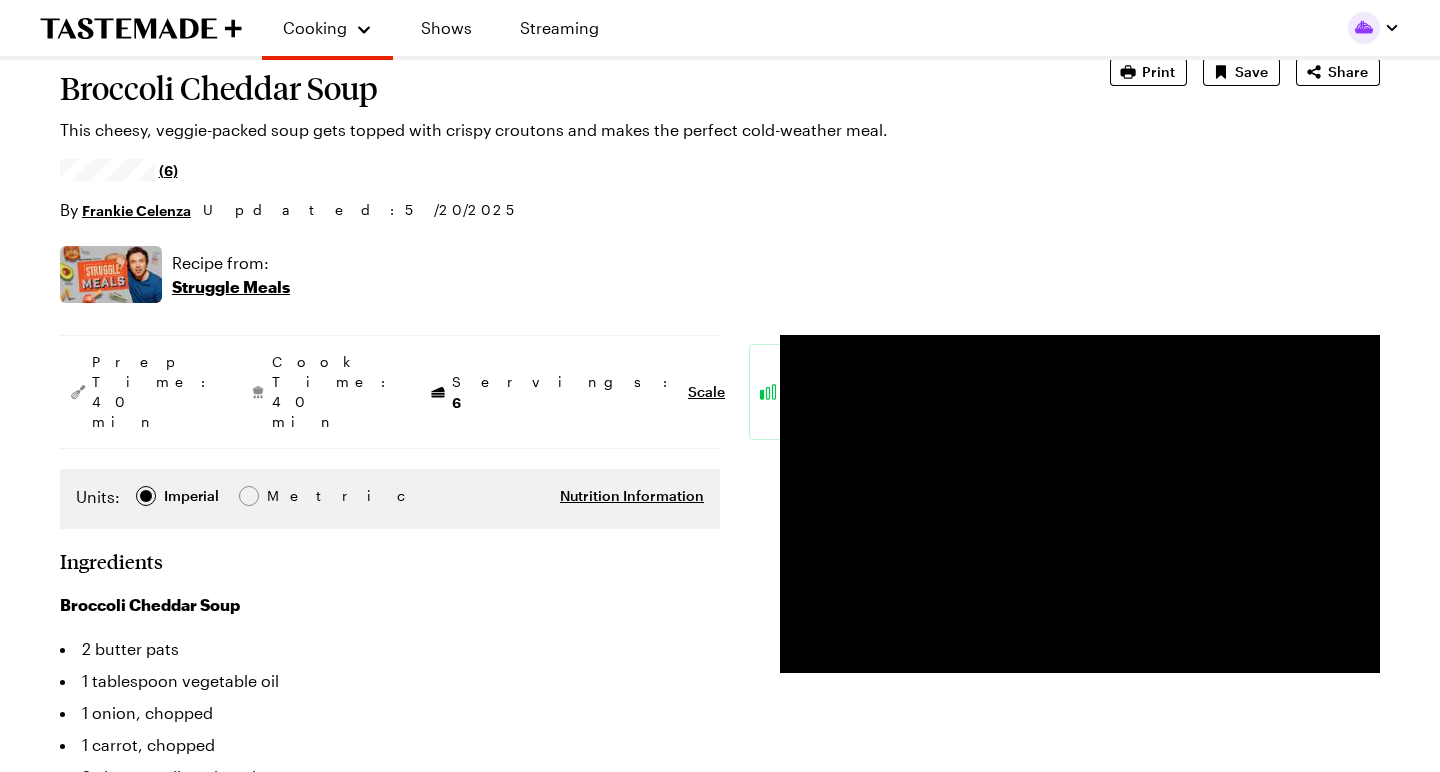 scroll, scrollTop: 138, scrollLeft: 0, axis: vertical 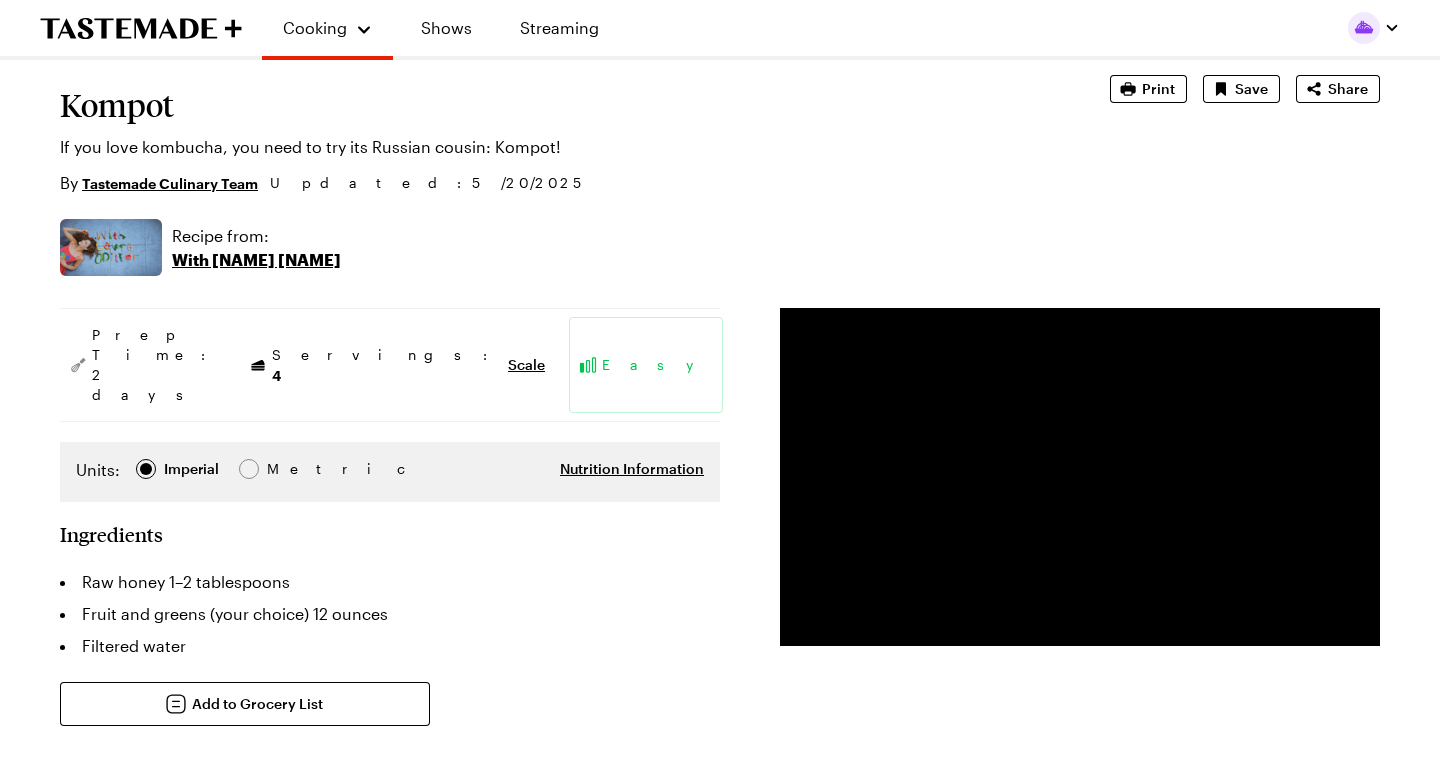 type on "x" 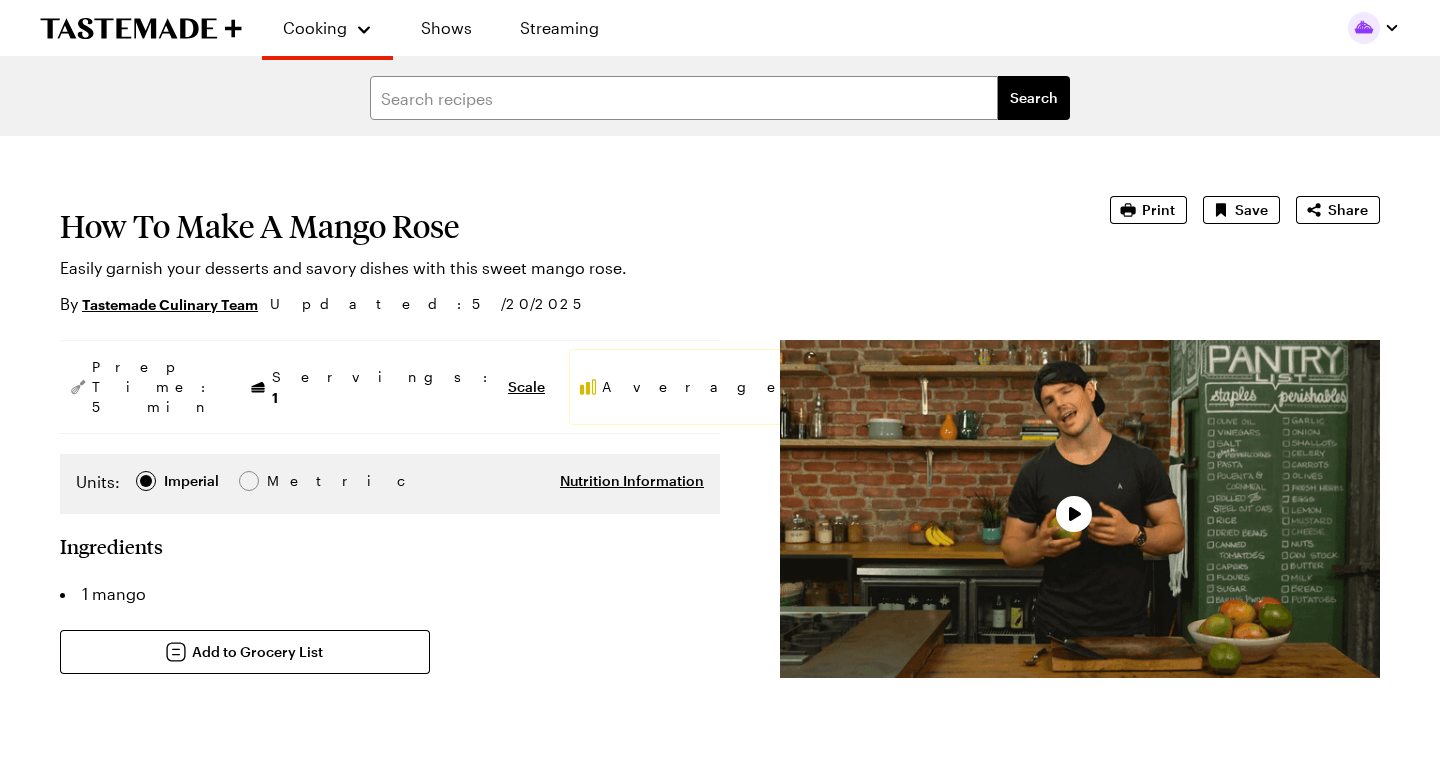 scroll, scrollTop: 0, scrollLeft: 0, axis: both 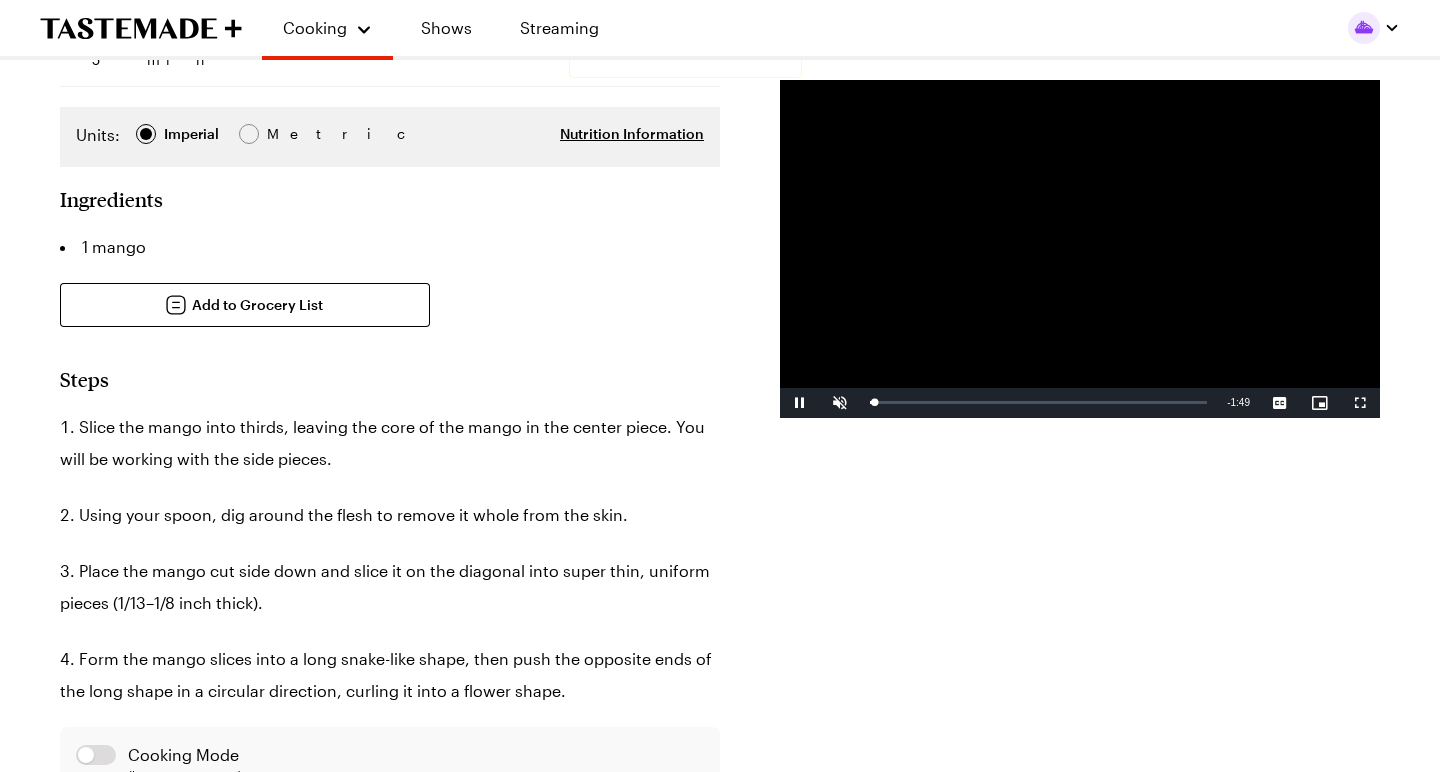 type on "x" 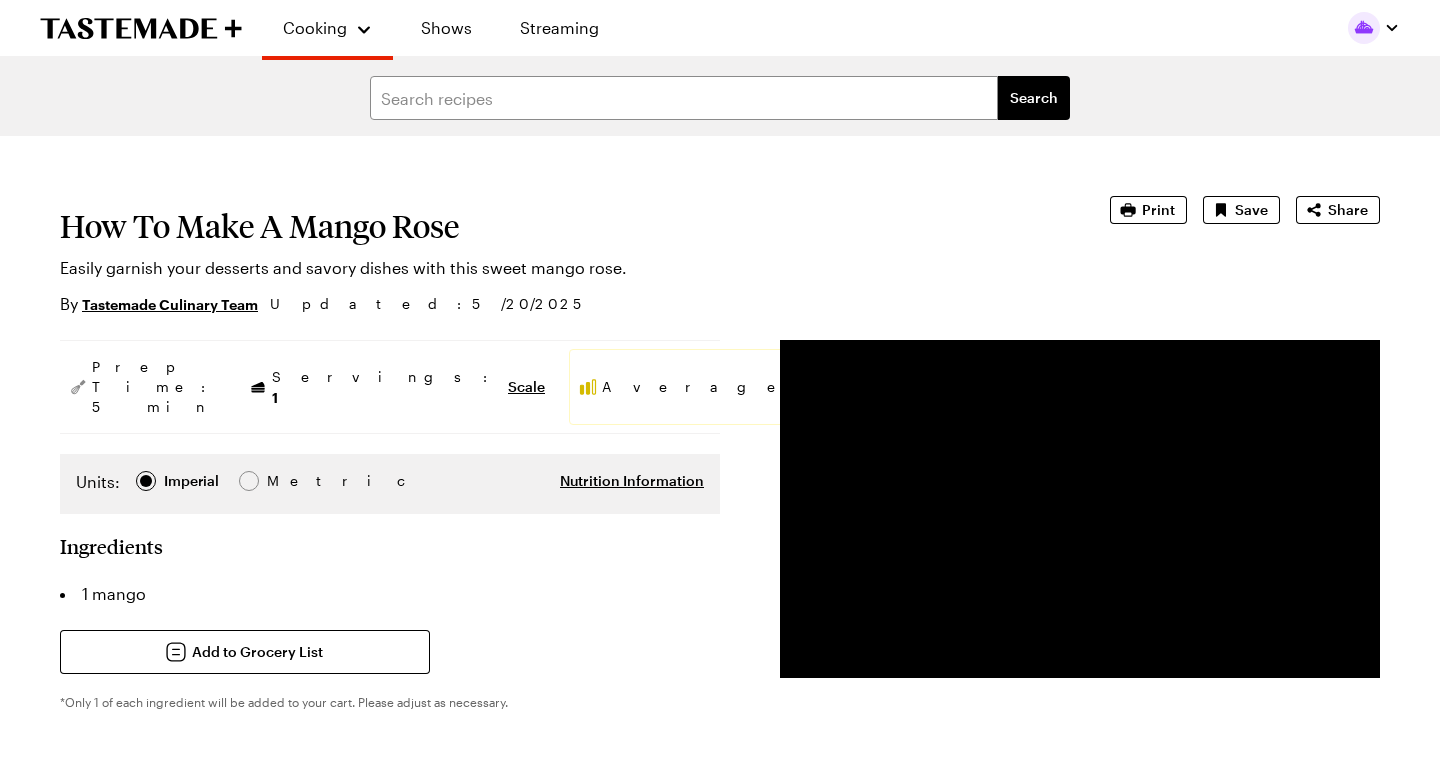 scroll, scrollTop: 0, scrollLeft: 0, axis: both 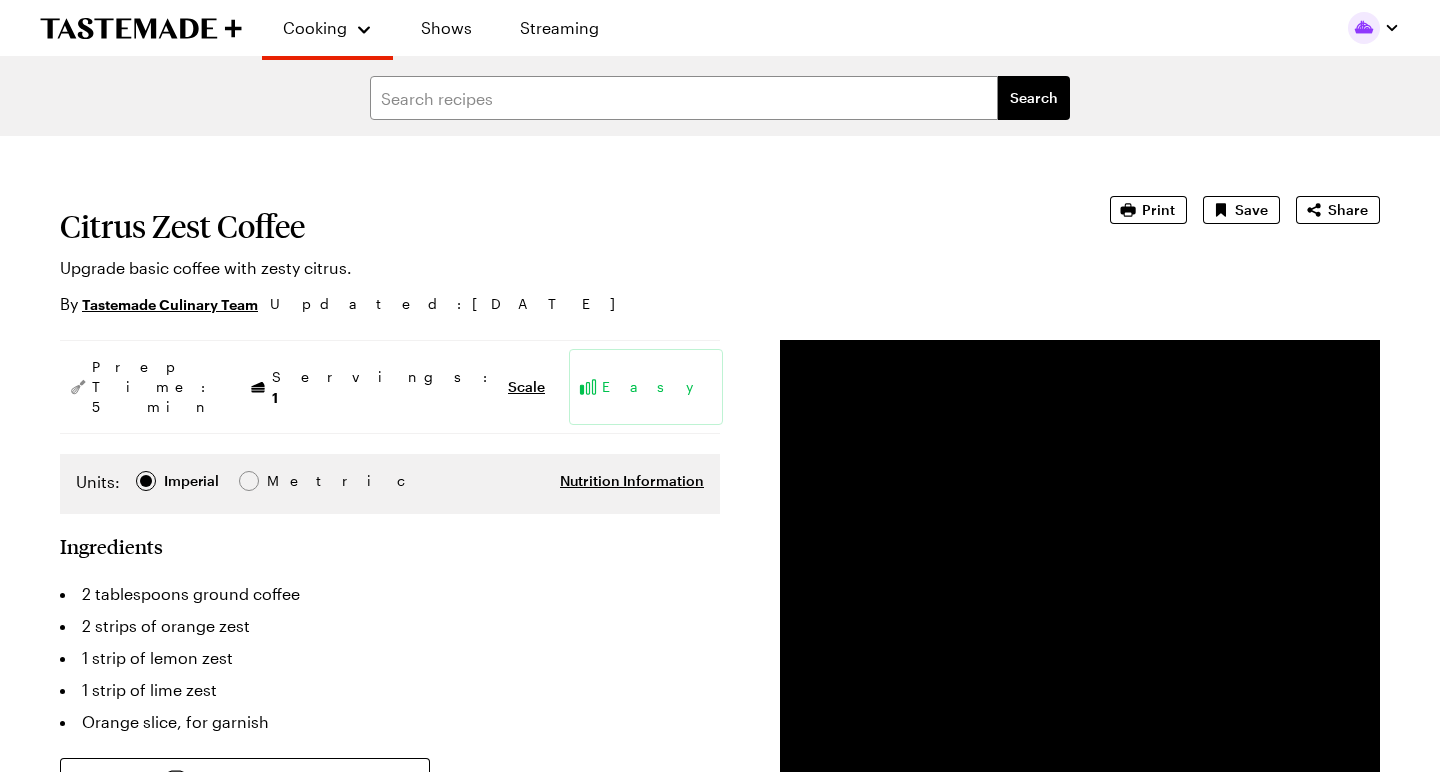 type on "x" 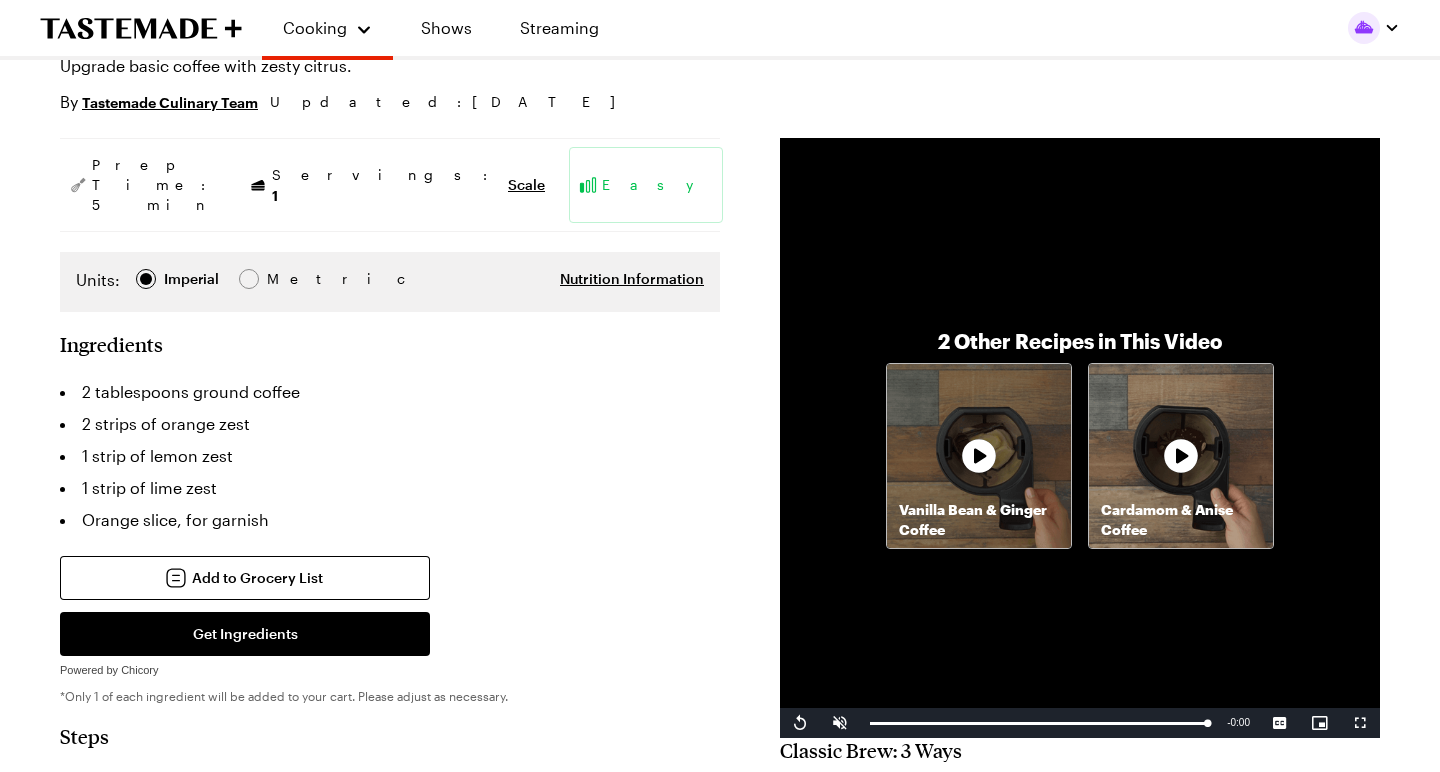 scroll, scrollTop: 202, scrollLeft: 0, axis: vertical 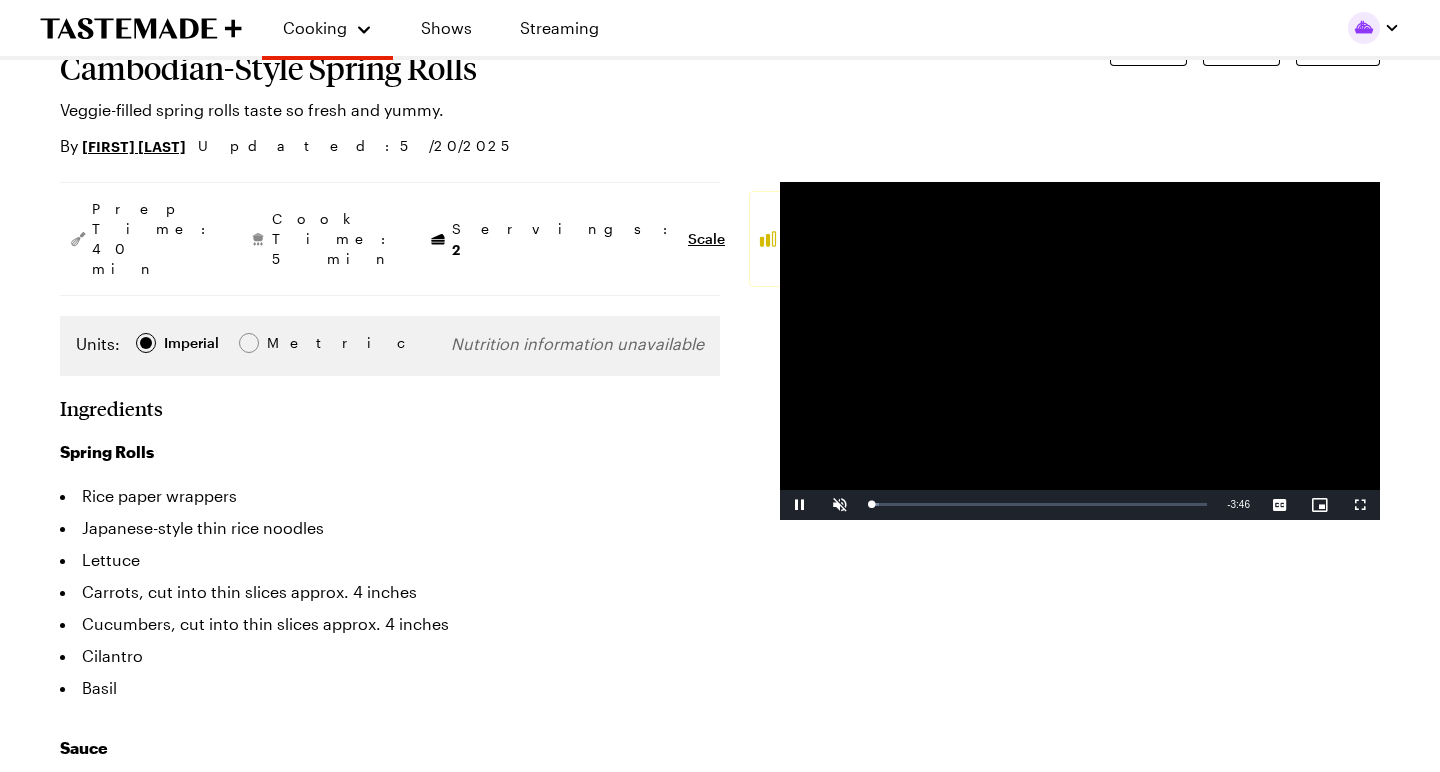 type on "x" 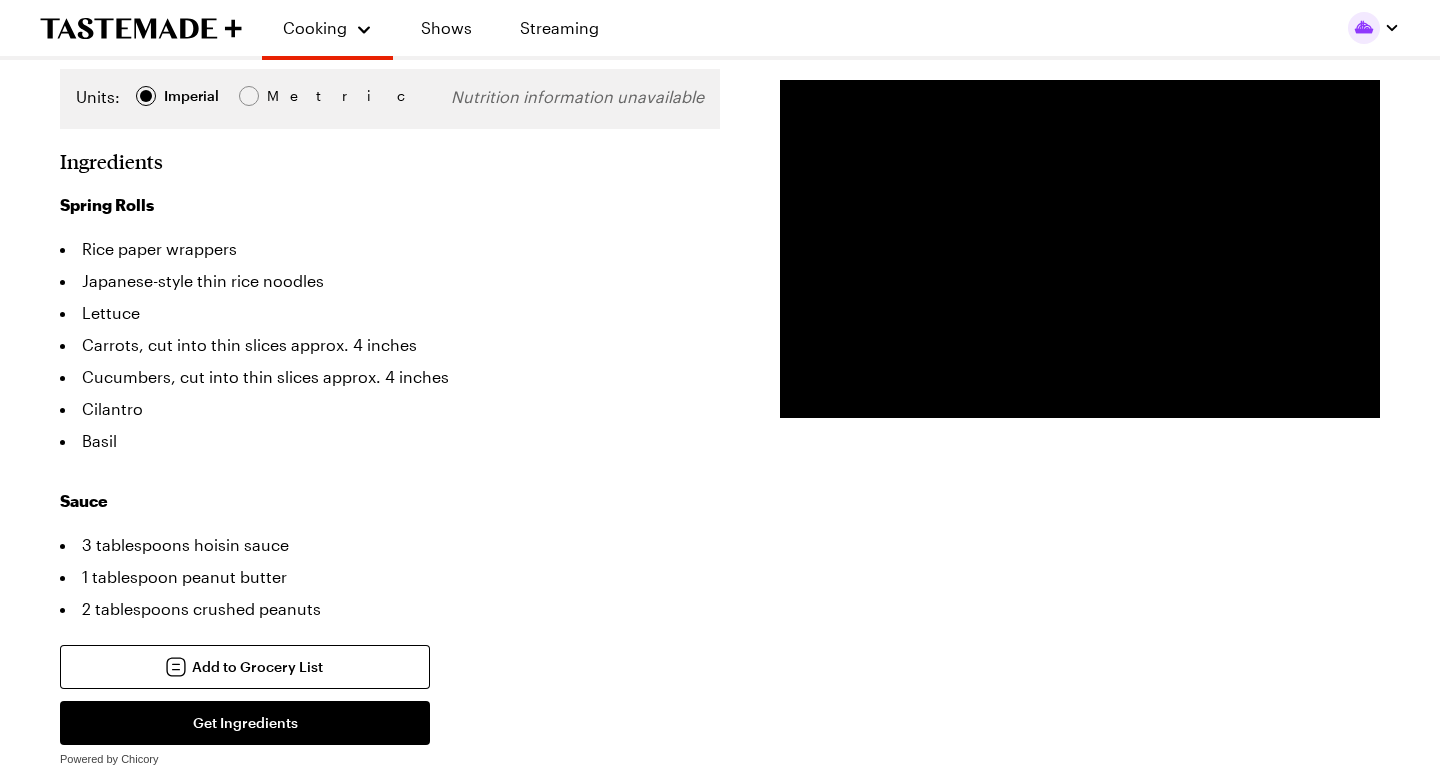 scroll, scrollTop: 412, scrollLeft: 0, axis: vertical 